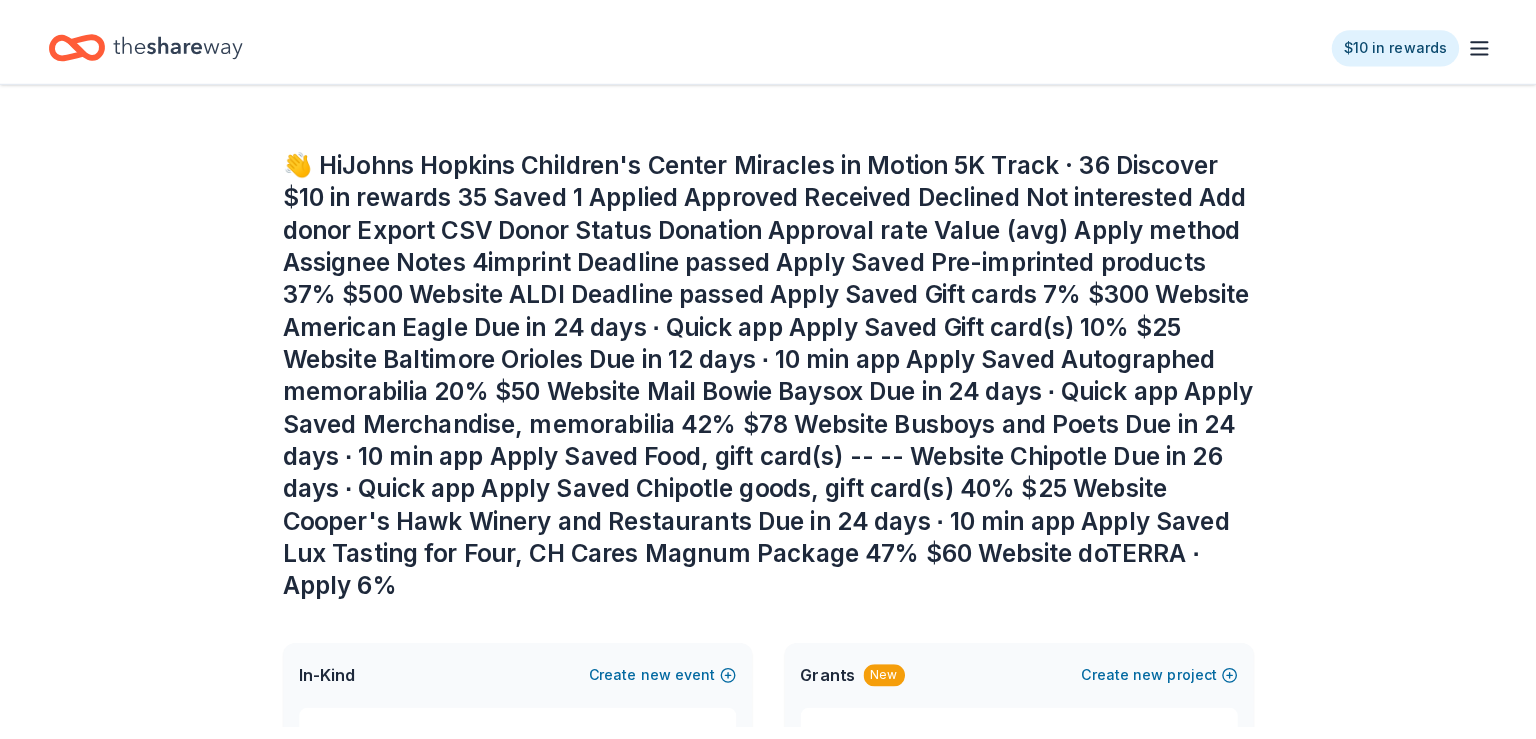 scroll, scrollTop: 0, scrollLeft: 0, axis: both 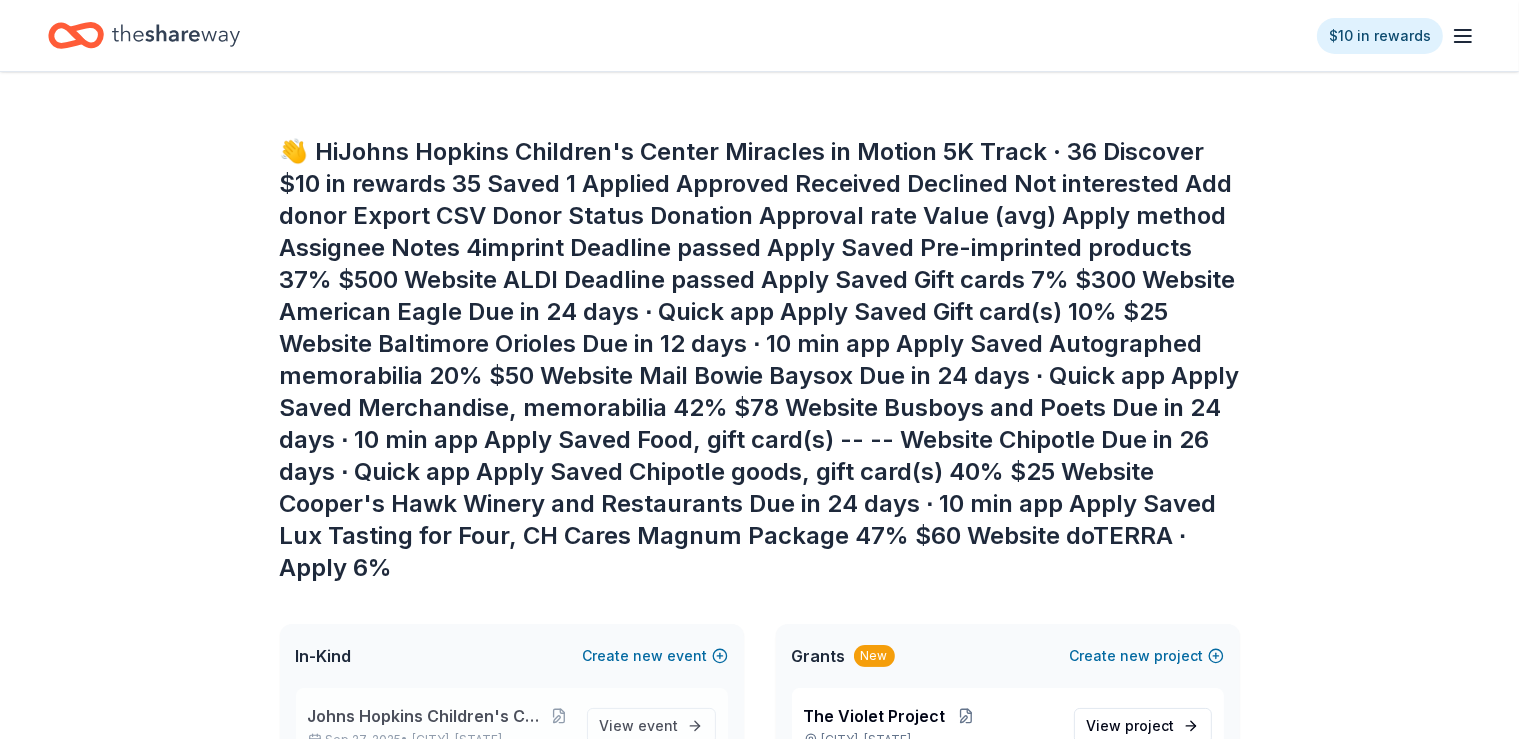 click on "Johns Hopkins Children's Center Miracles in Motion 5K" at bounding box center [428, 716] 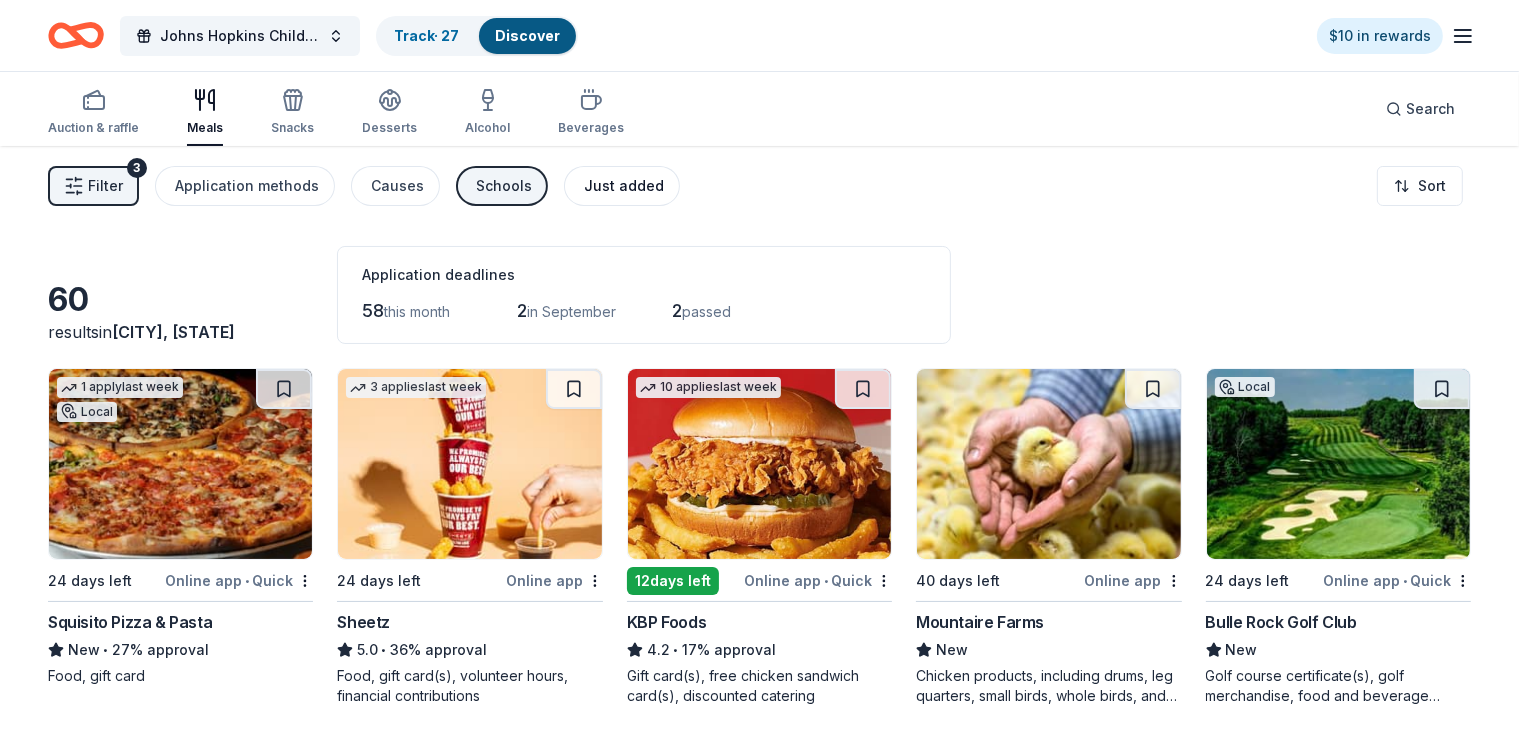 click on "Just added" at bounding box center [624, 186] 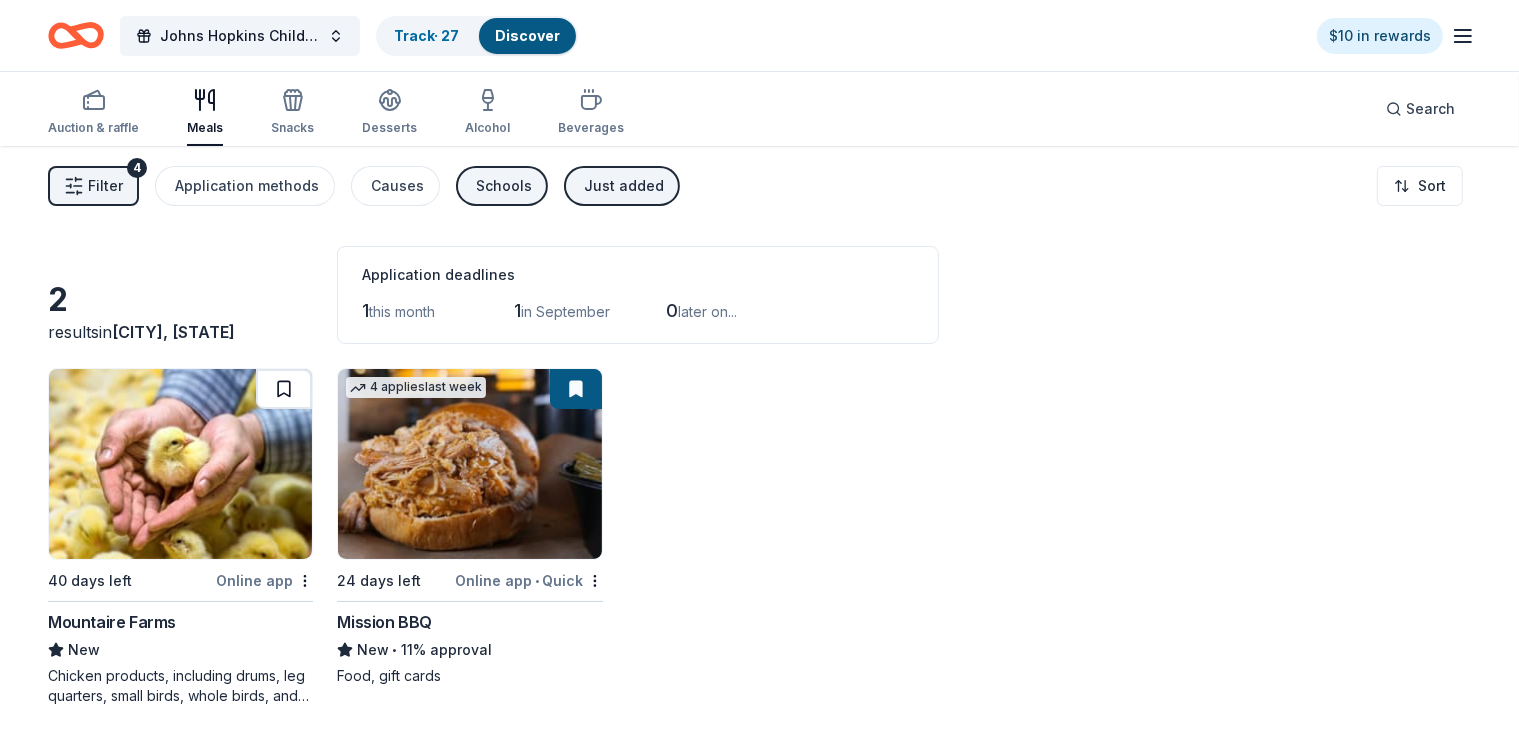 click at bounding box center [284, 389] 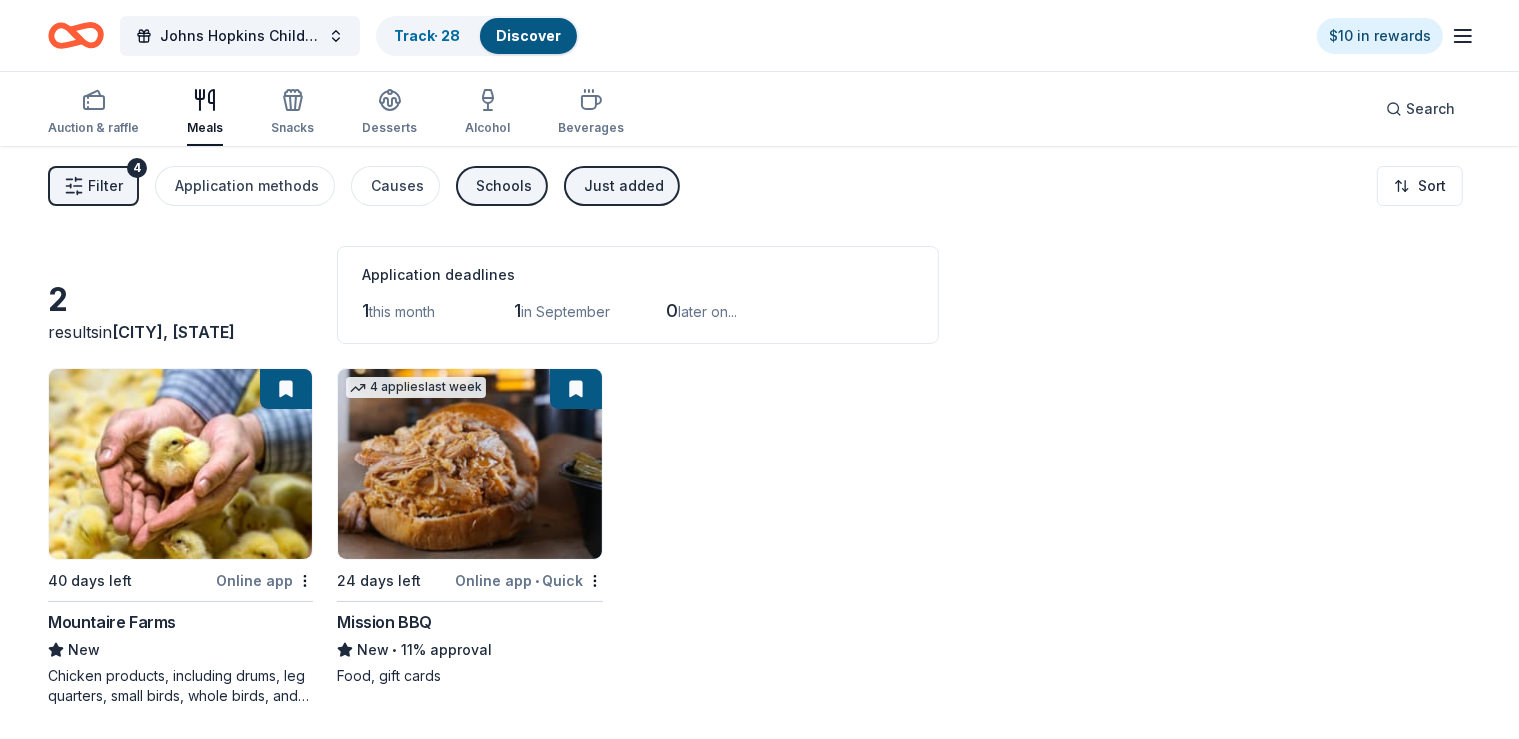 click at bounding box center (286, 389) 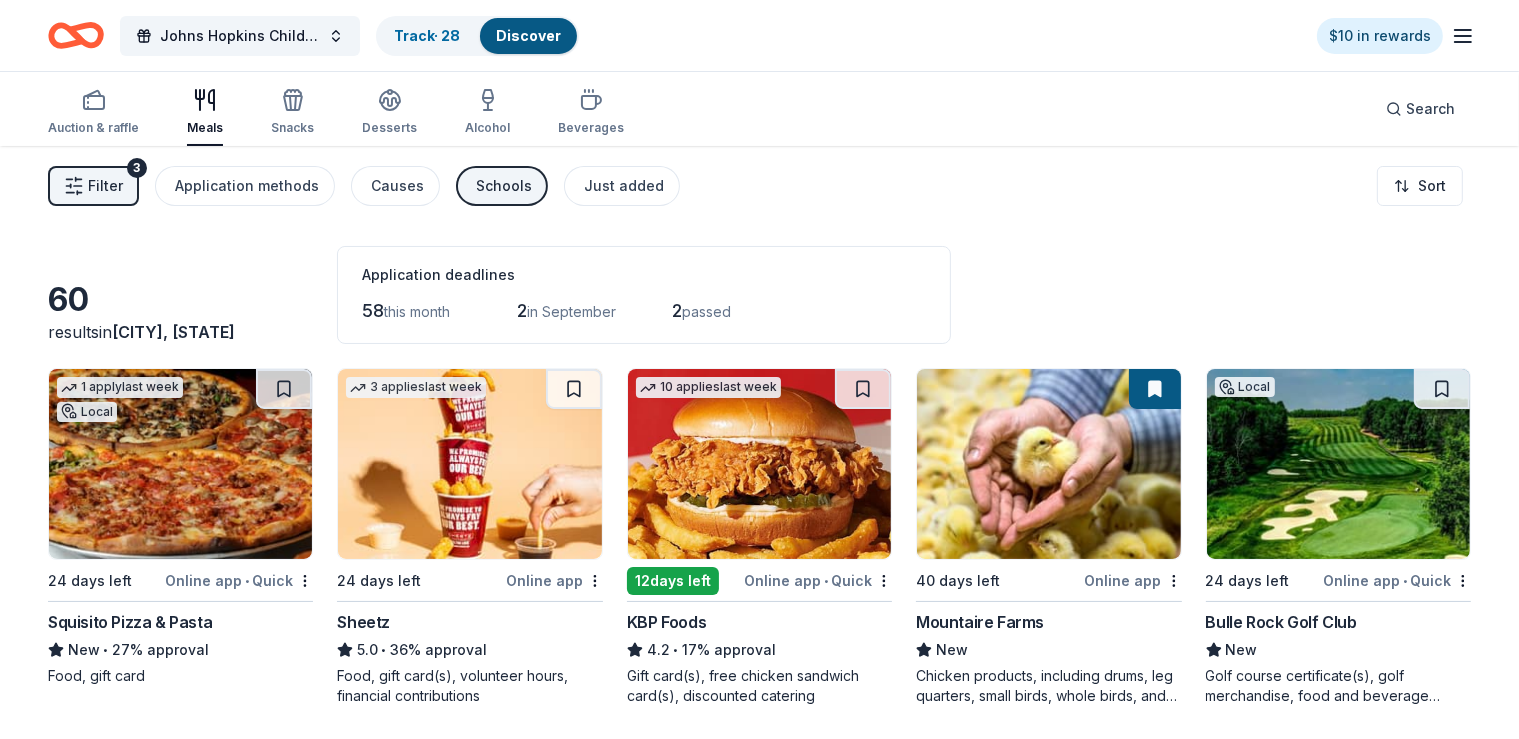 click on "Filter" at bounding box center [105, 186] 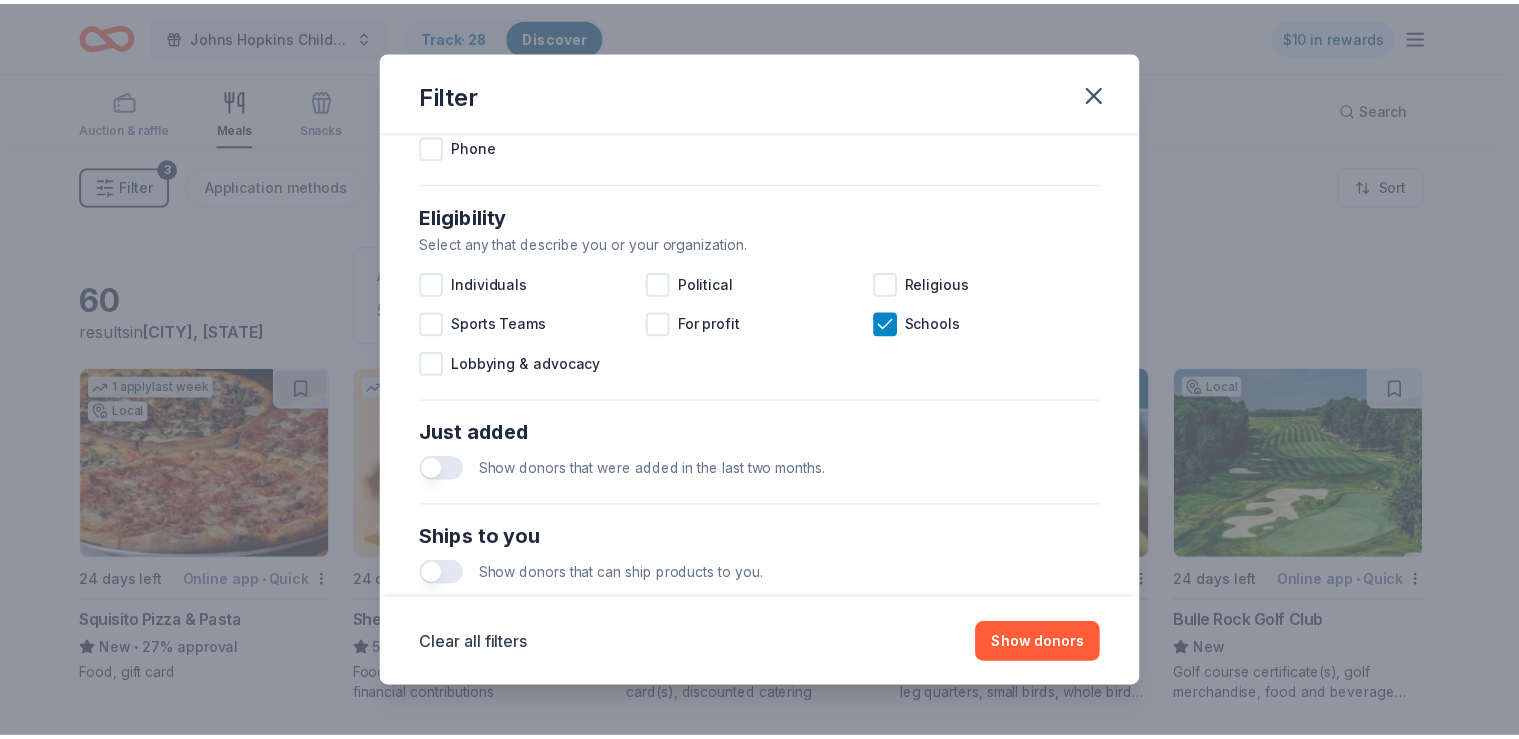 scroll, scrollTop: 348, scrollLeft: 0, axis: vertical 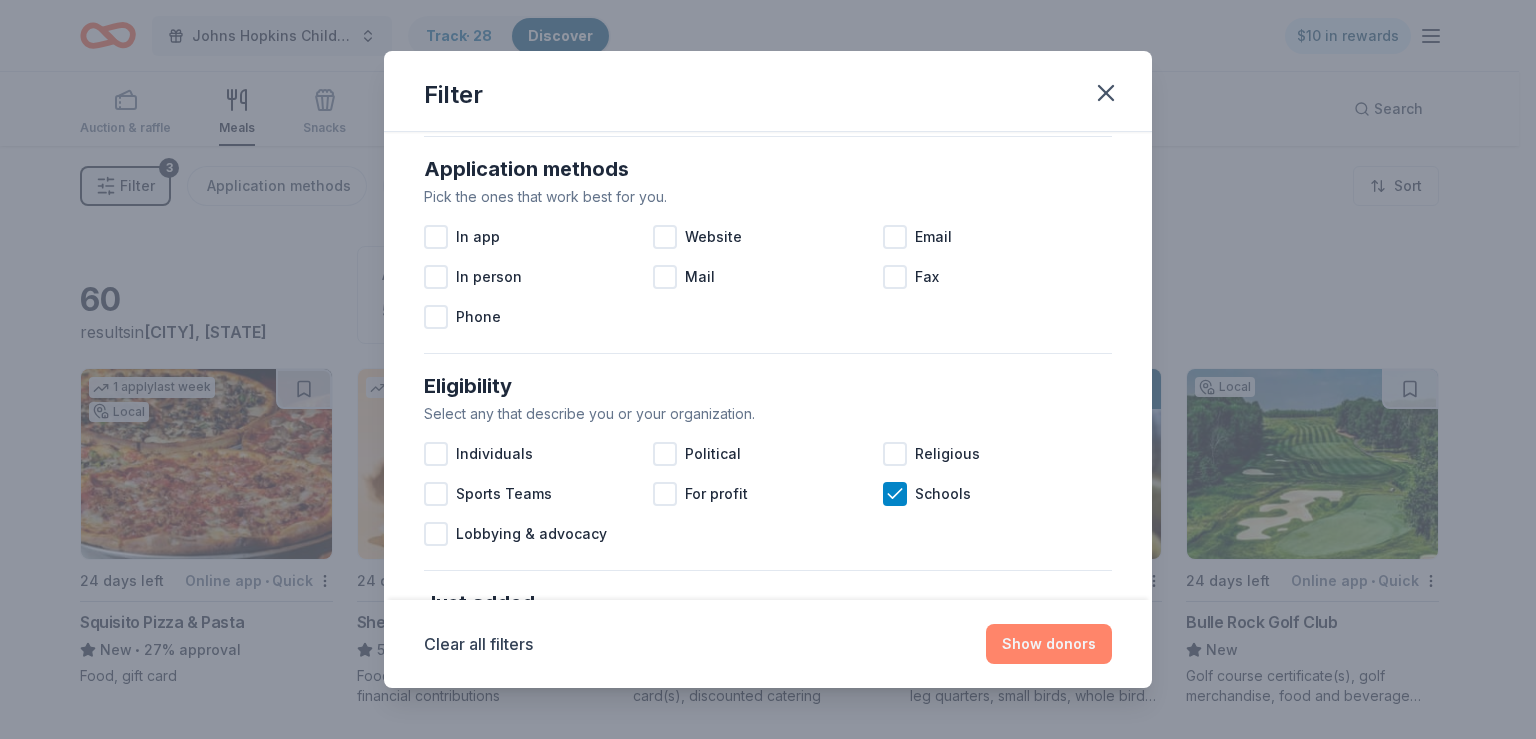 click on "Show    donors" at bounding box center (1049, 644) 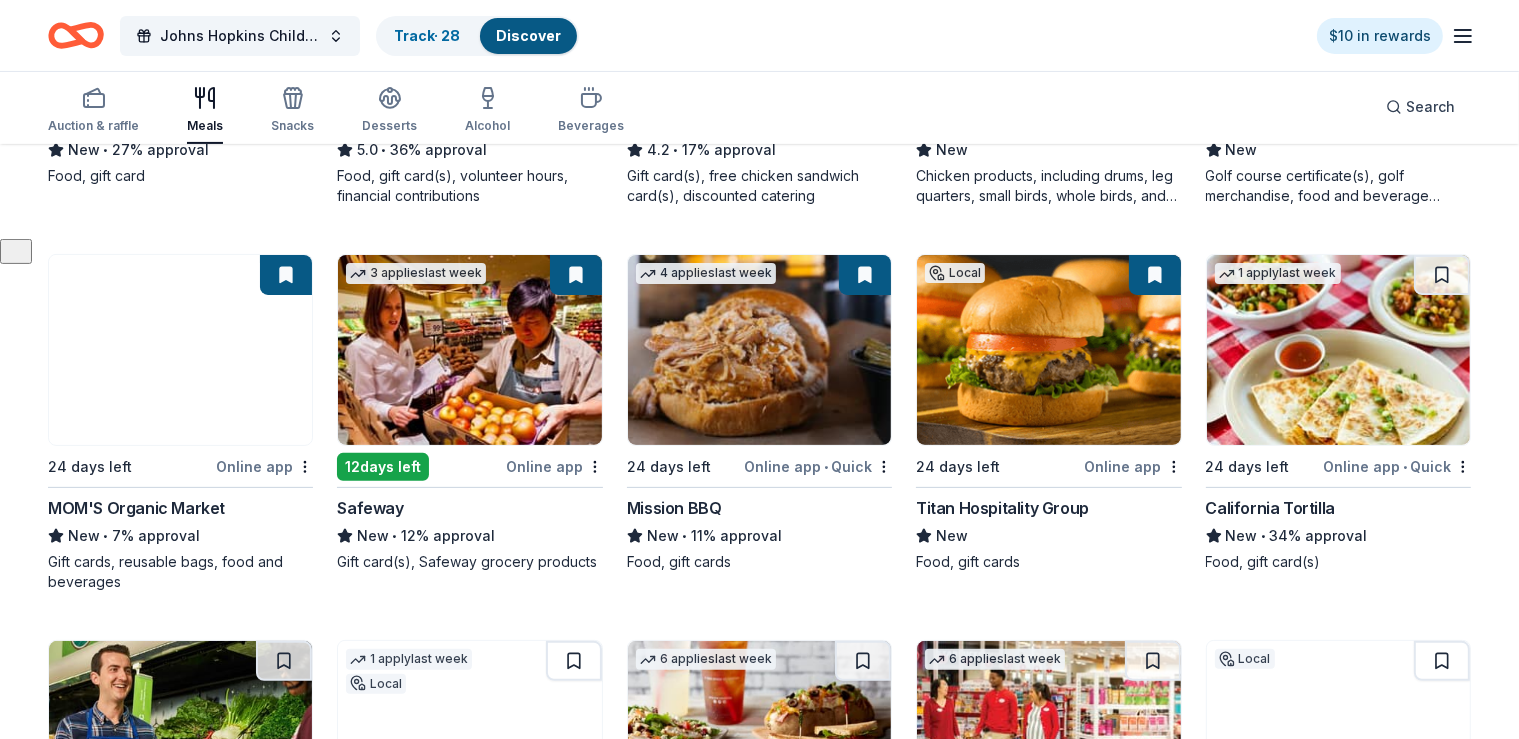 scroll, scrollTop: 900, scrollLeft: 0, axis: vertical 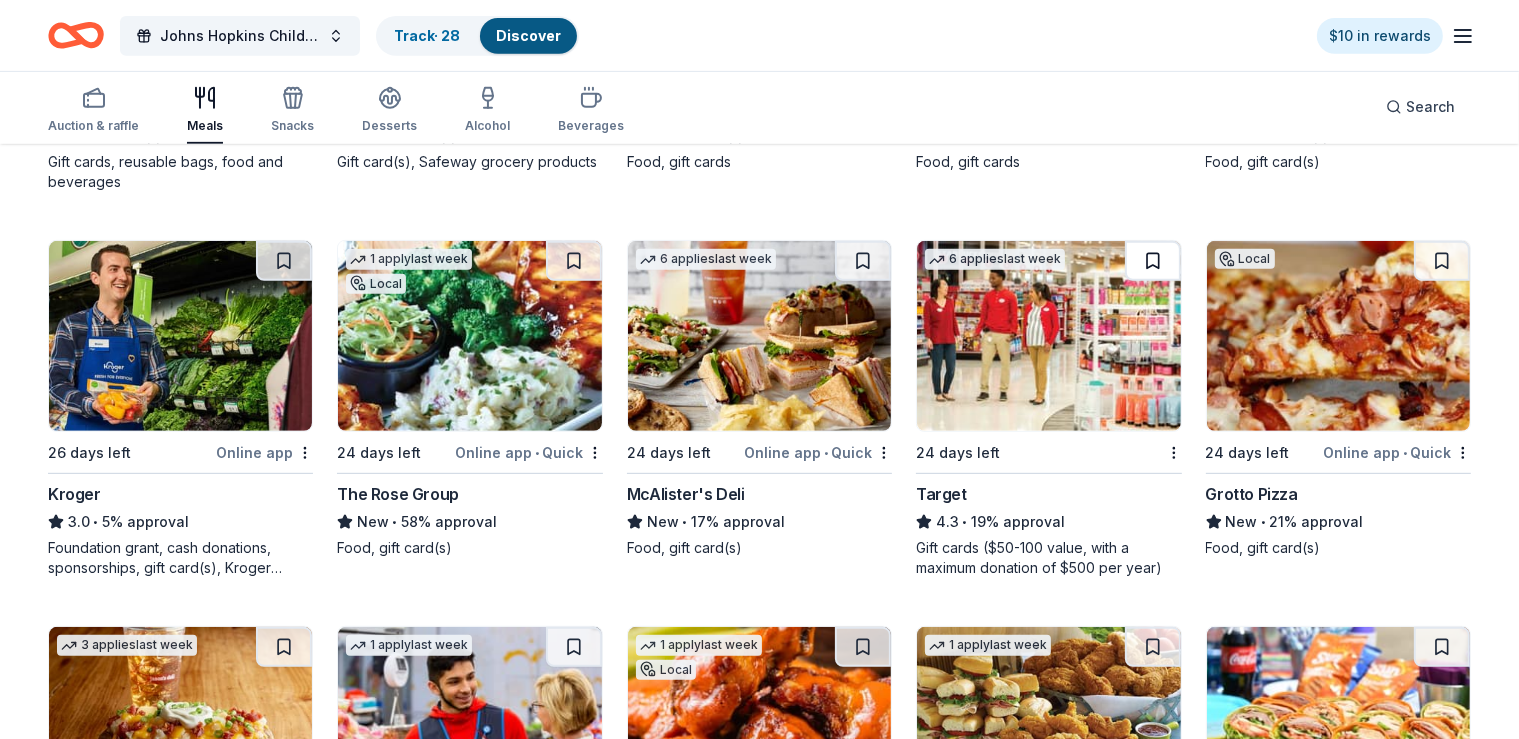 click at bounding box center [1153, 261] 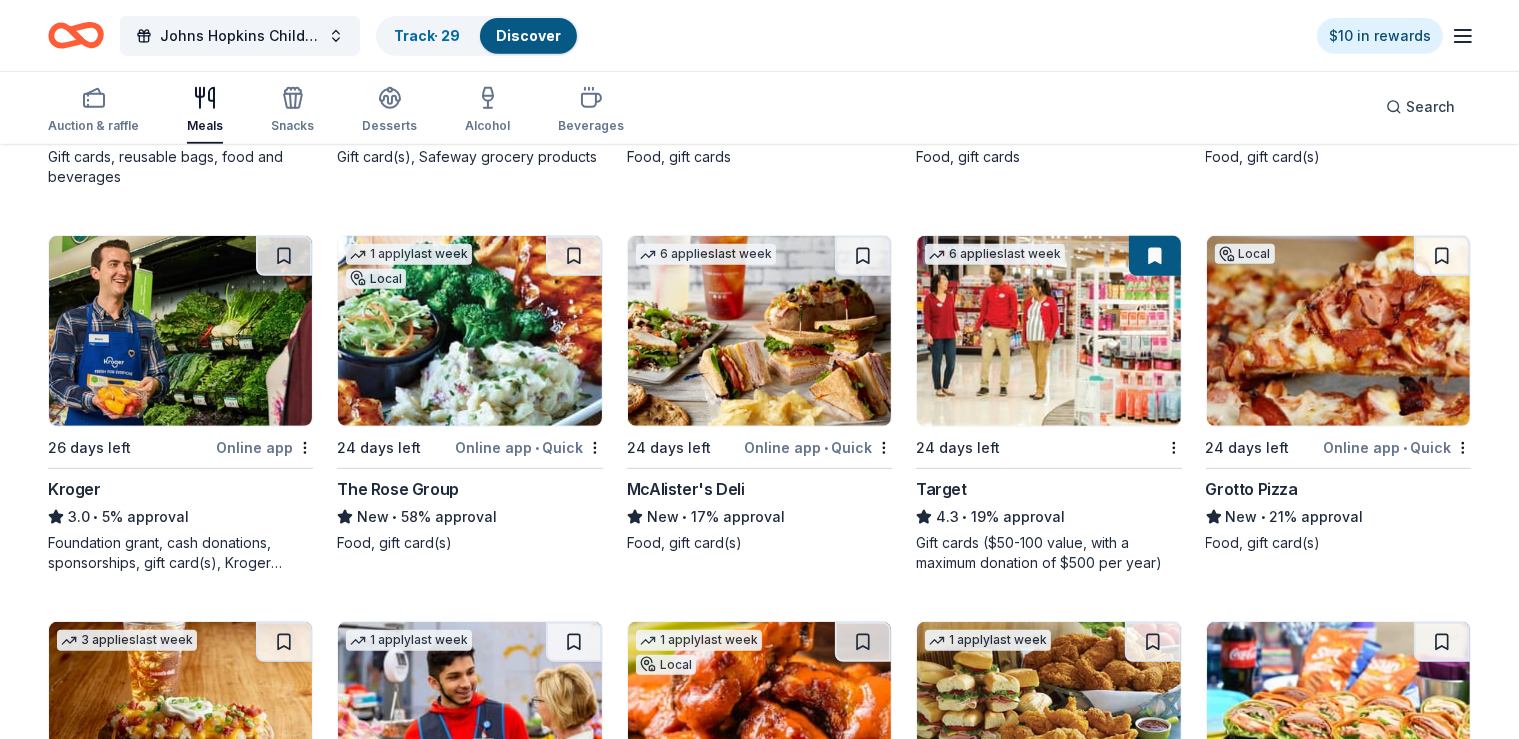 scroll, scrollTop: 1263, scrollLeft: 0, axis: vertical 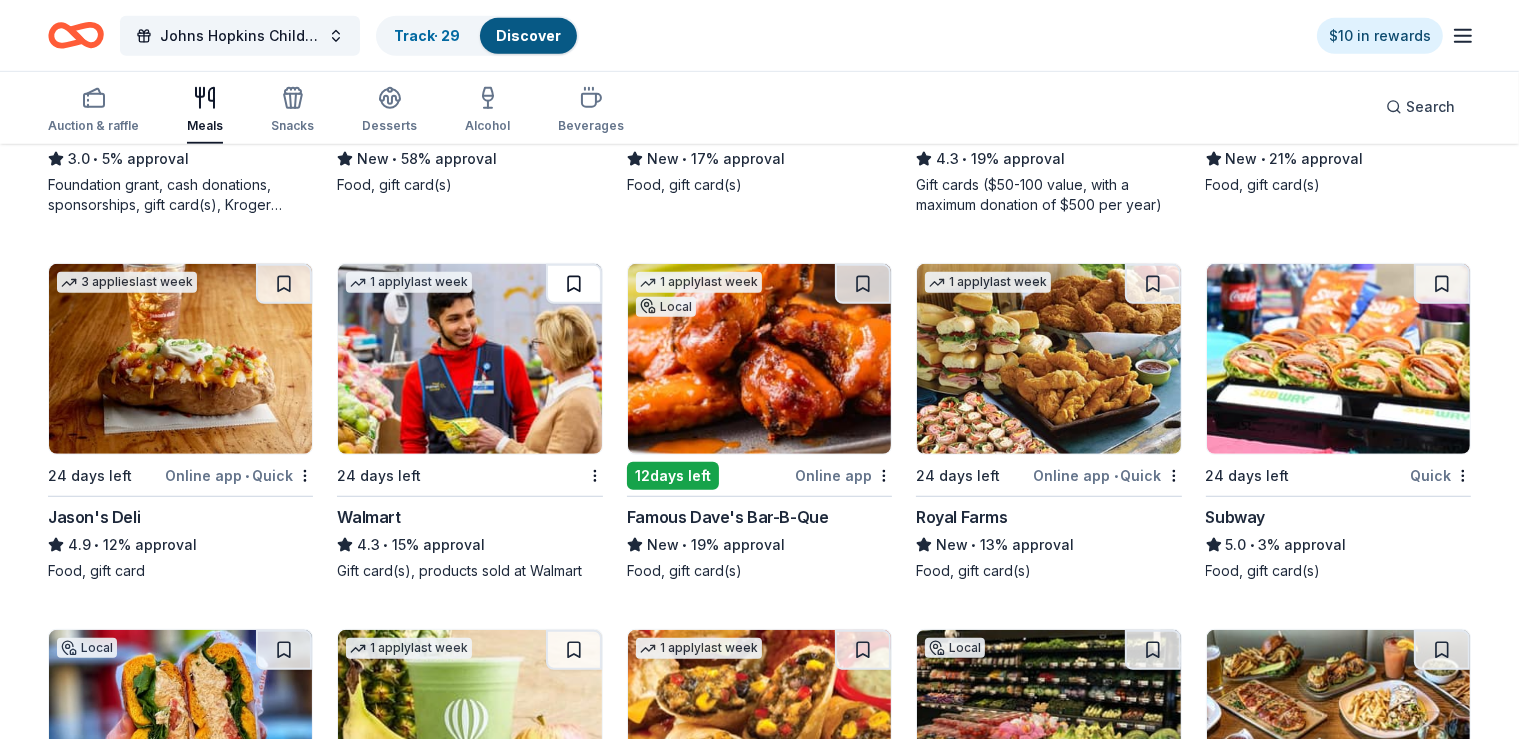 click at bounding box center (574, 284) 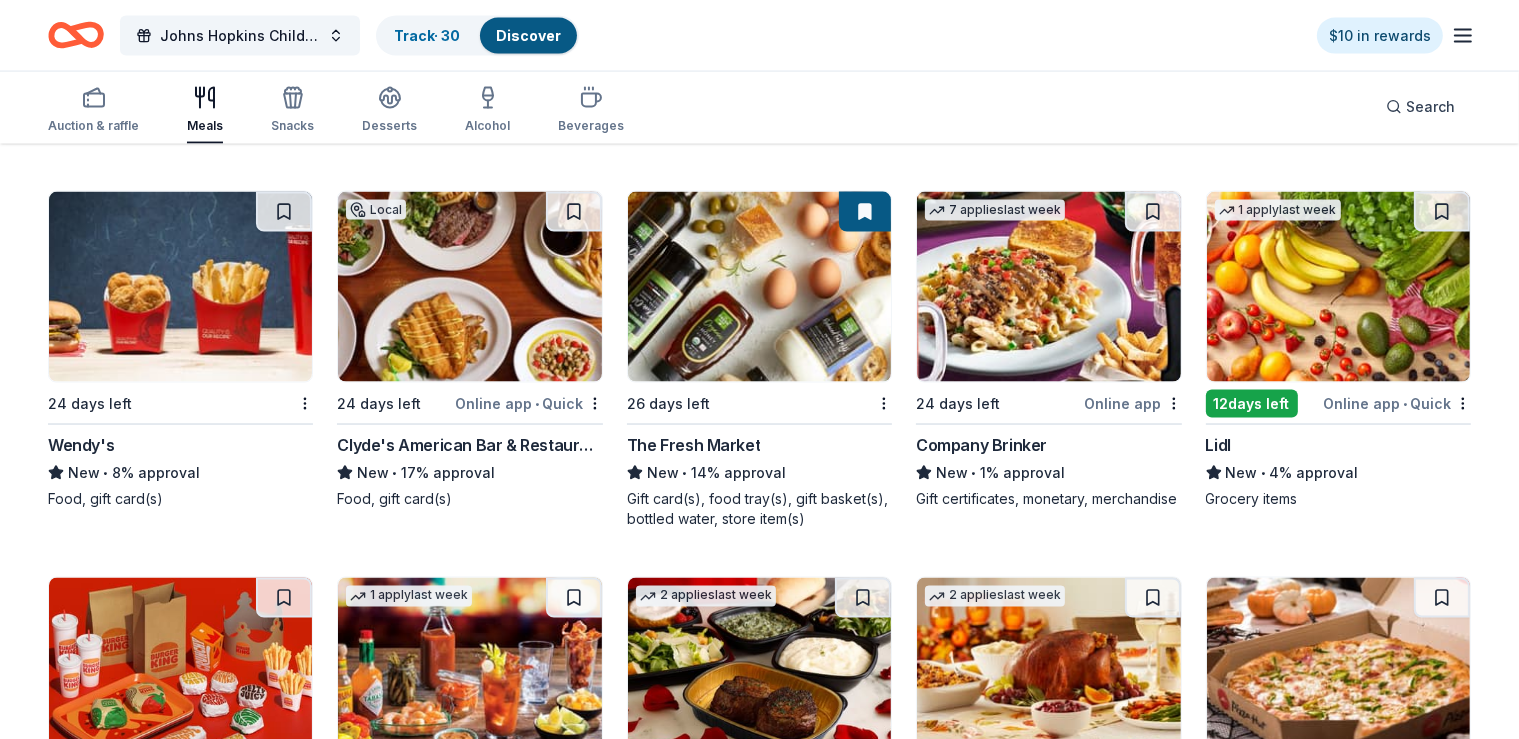 scroll, scrollTop: 3137, scrollLeft: 0, axis: vertical 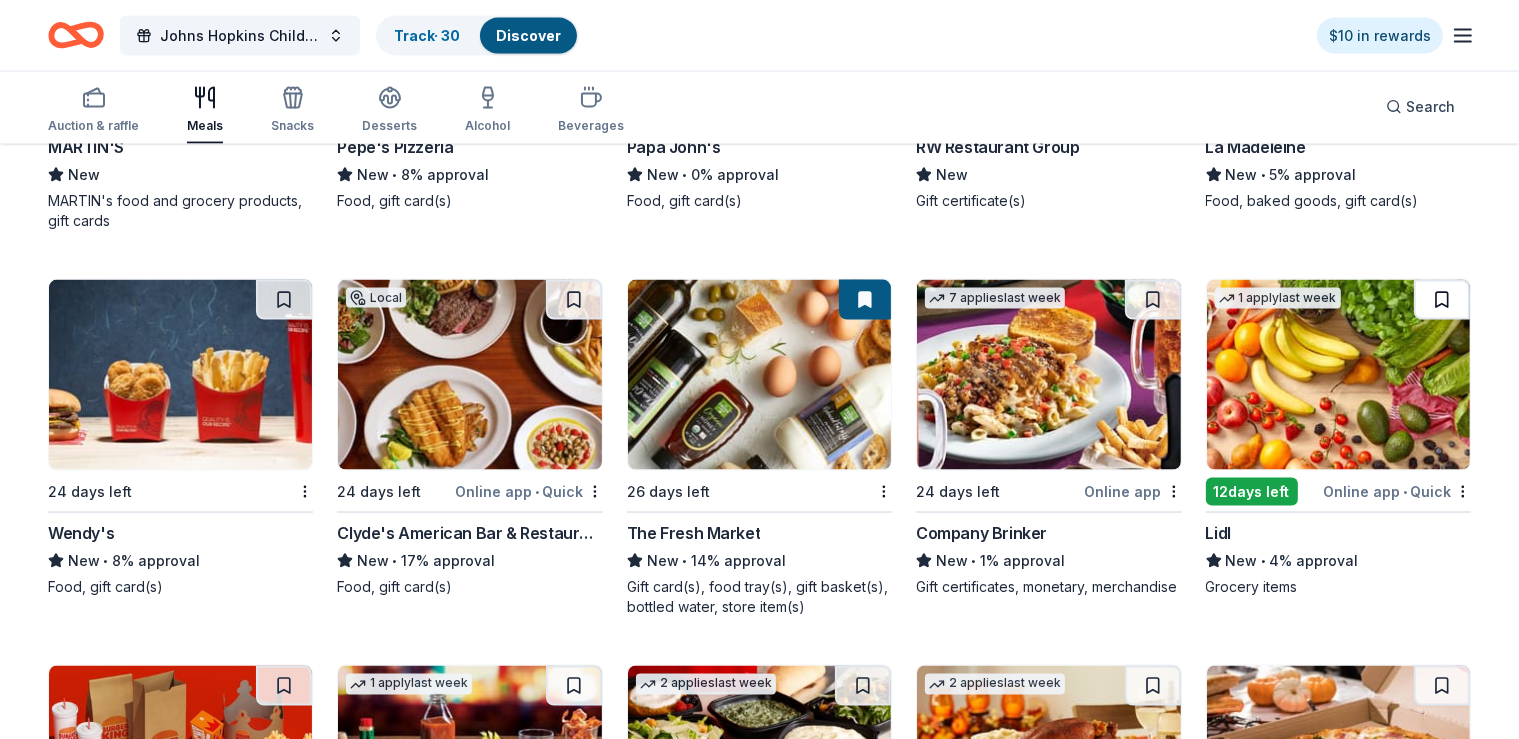 click at bounding box center (1442, 300) 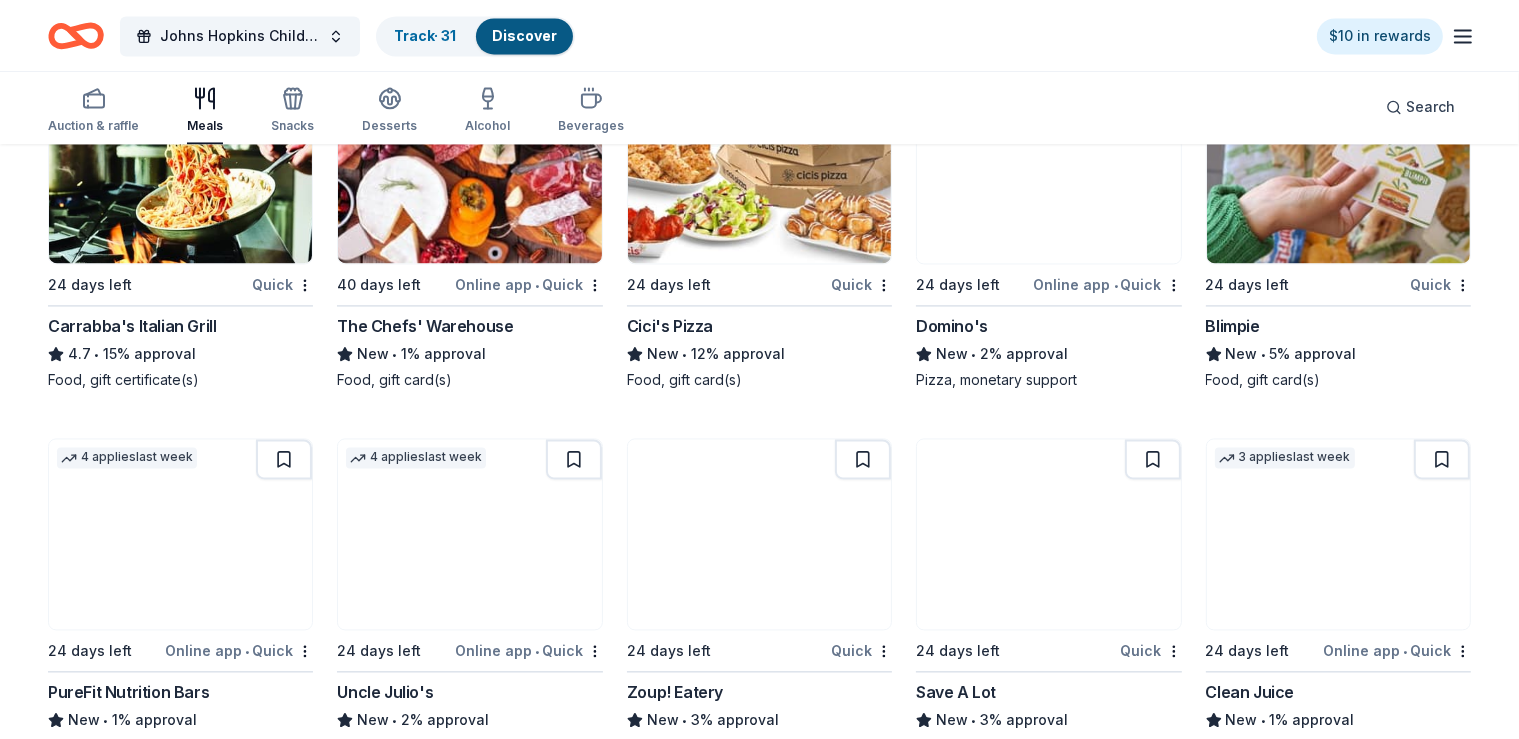 scroll, scrollTop: 4149, scrollLeft: 0, axis: vertical 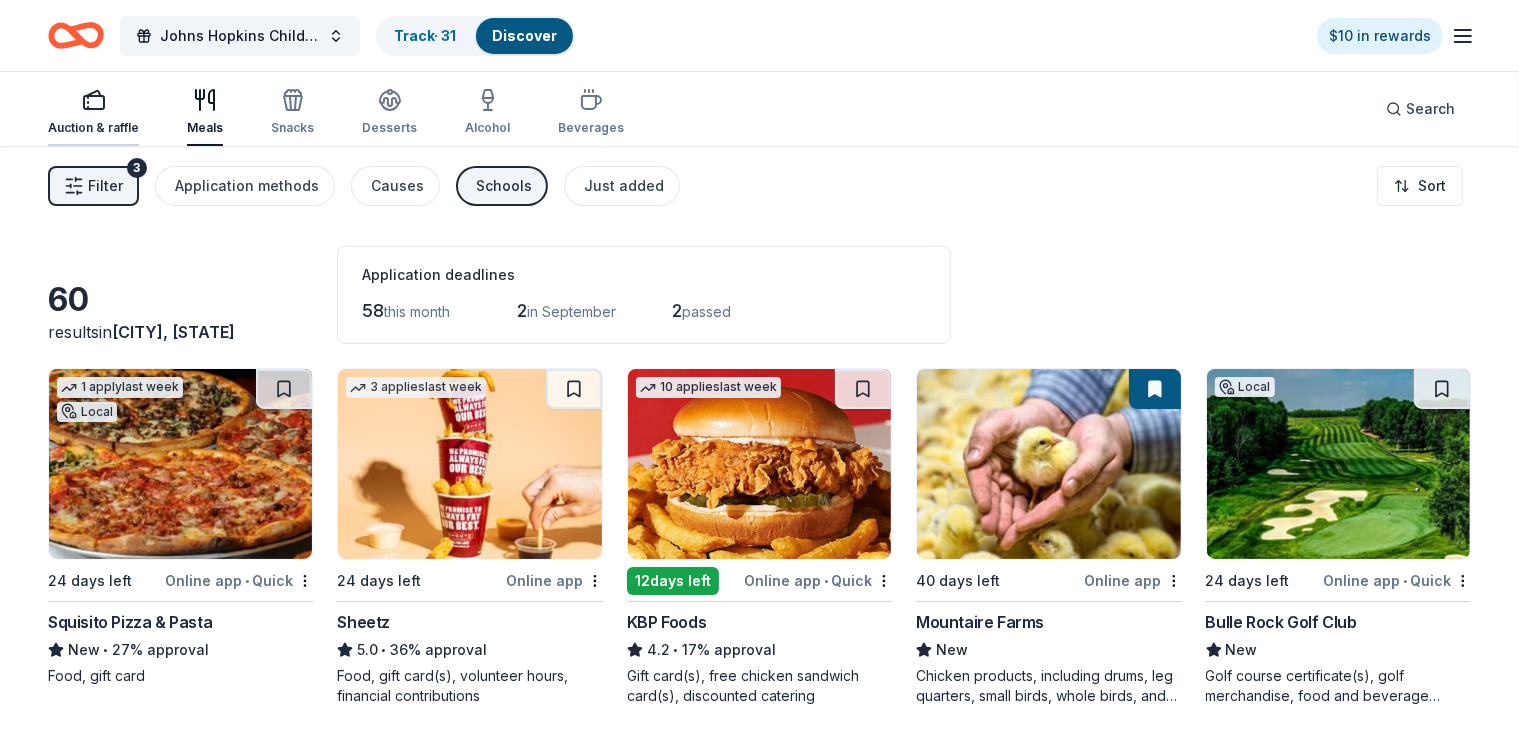 click on "Auction & raffle" at bounding box center (93, 128) 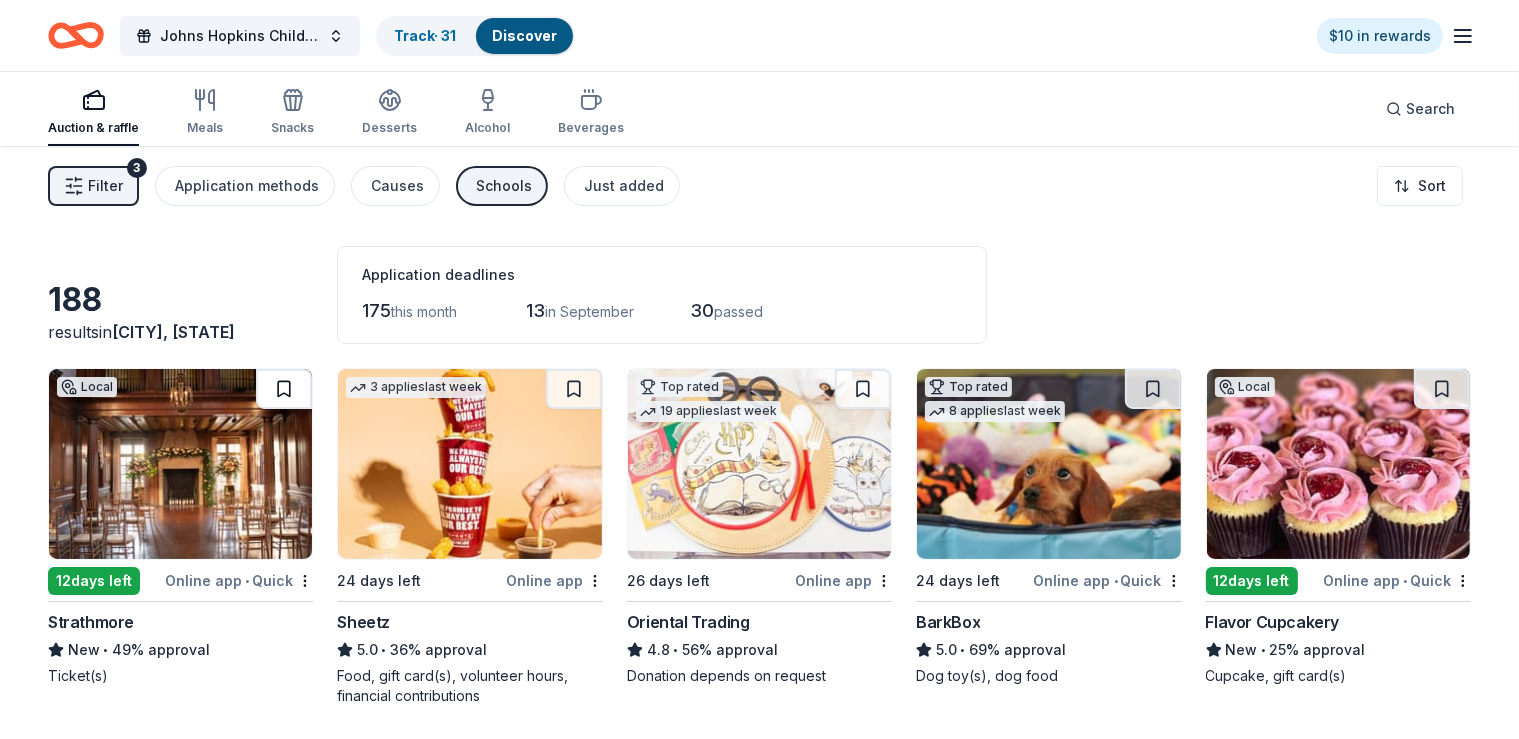 click at bounding box center (284, 389) 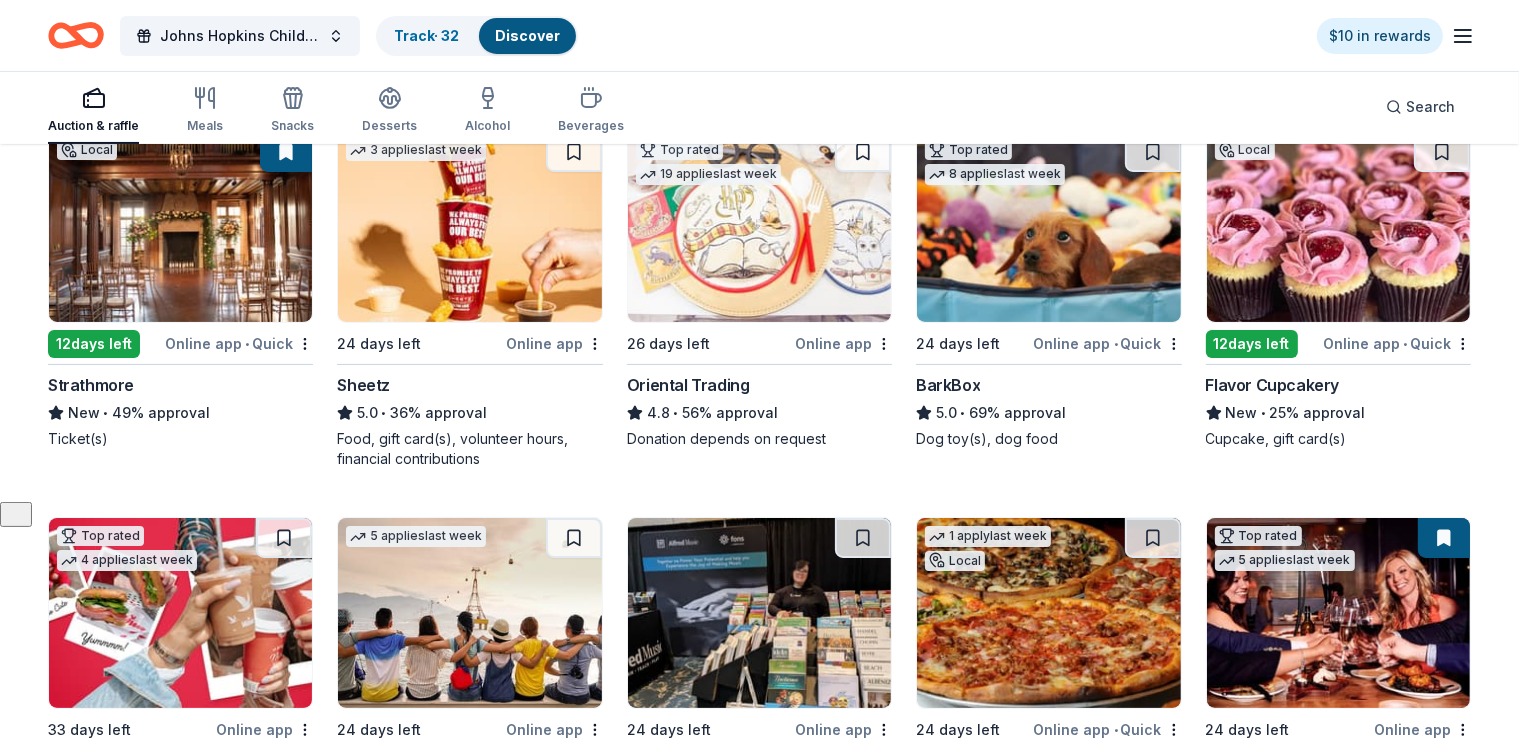 scroll, scrollTop: 0, scrollLeft: 0, axis: both 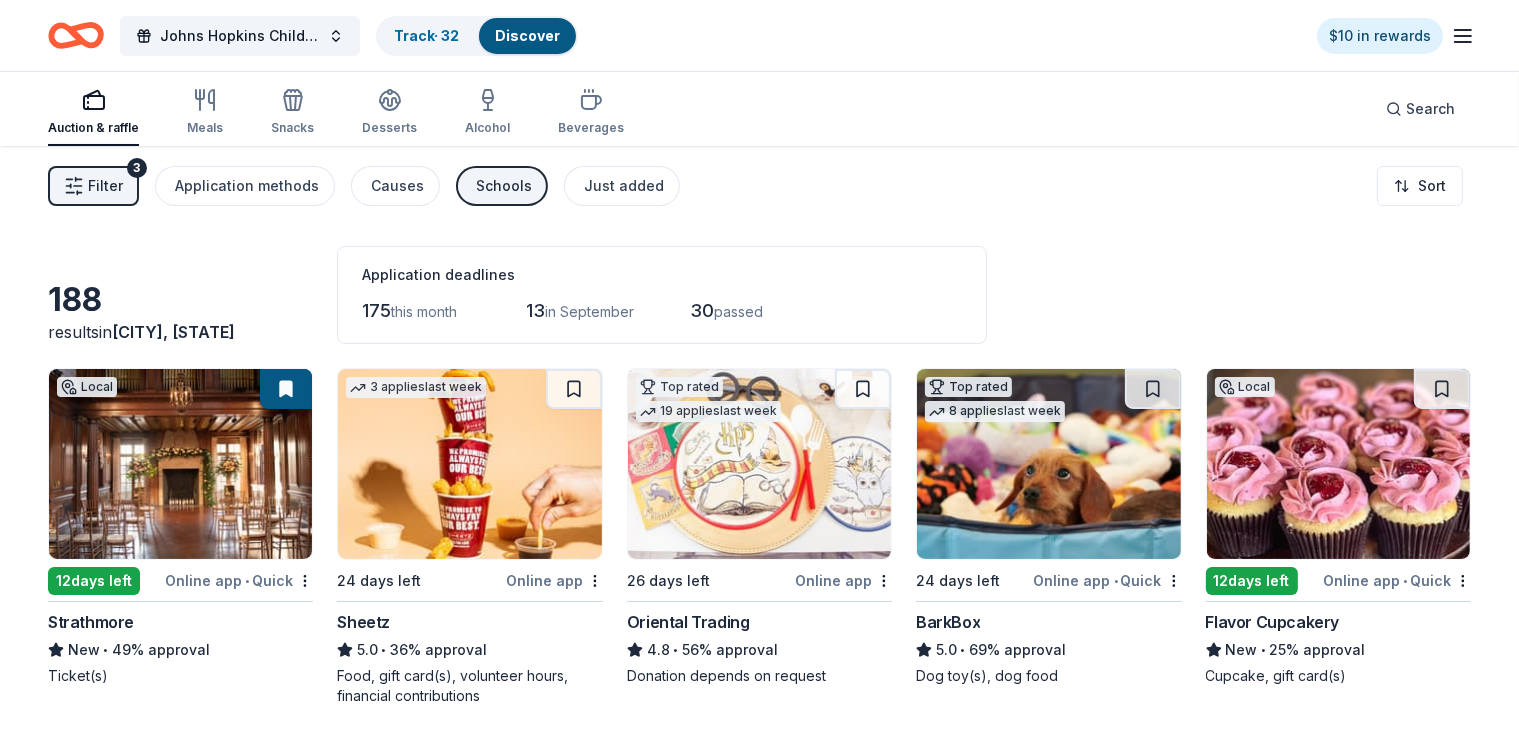 click on "Flavor Cupcakery" at bounding box center [1273, 622] 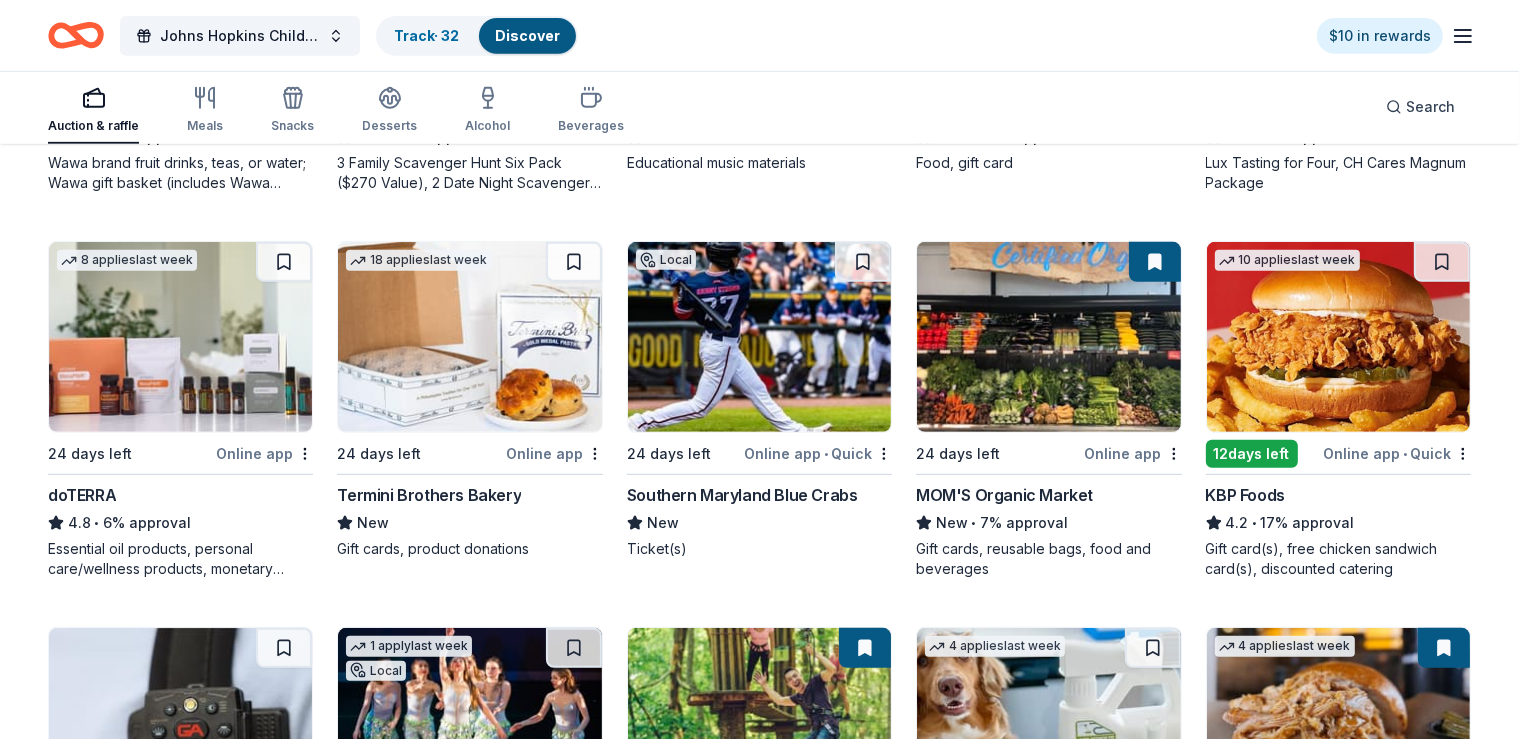 scroll, scrollTop: 900, scrollLeft: 0, axis: vertical 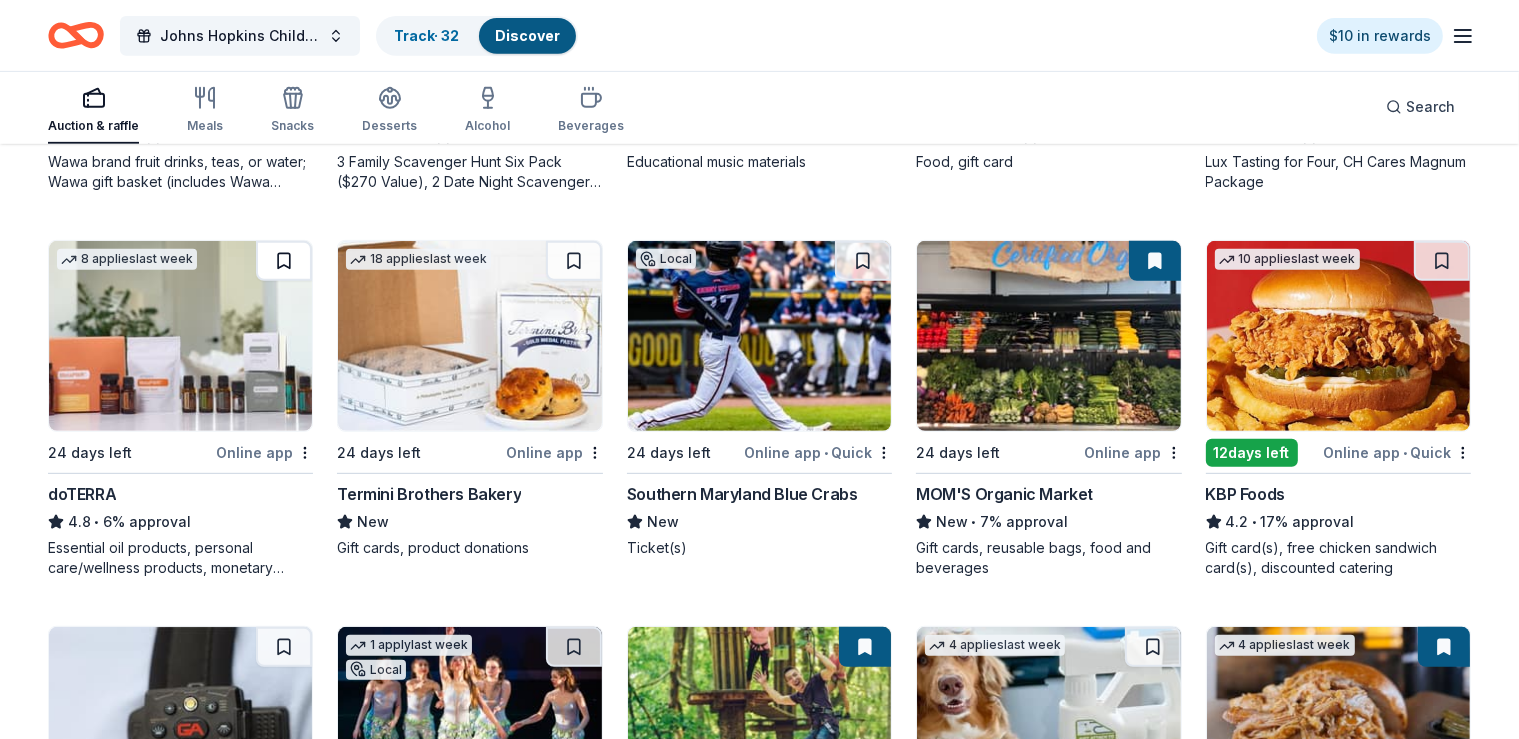 click at bounding box center (284, 261) 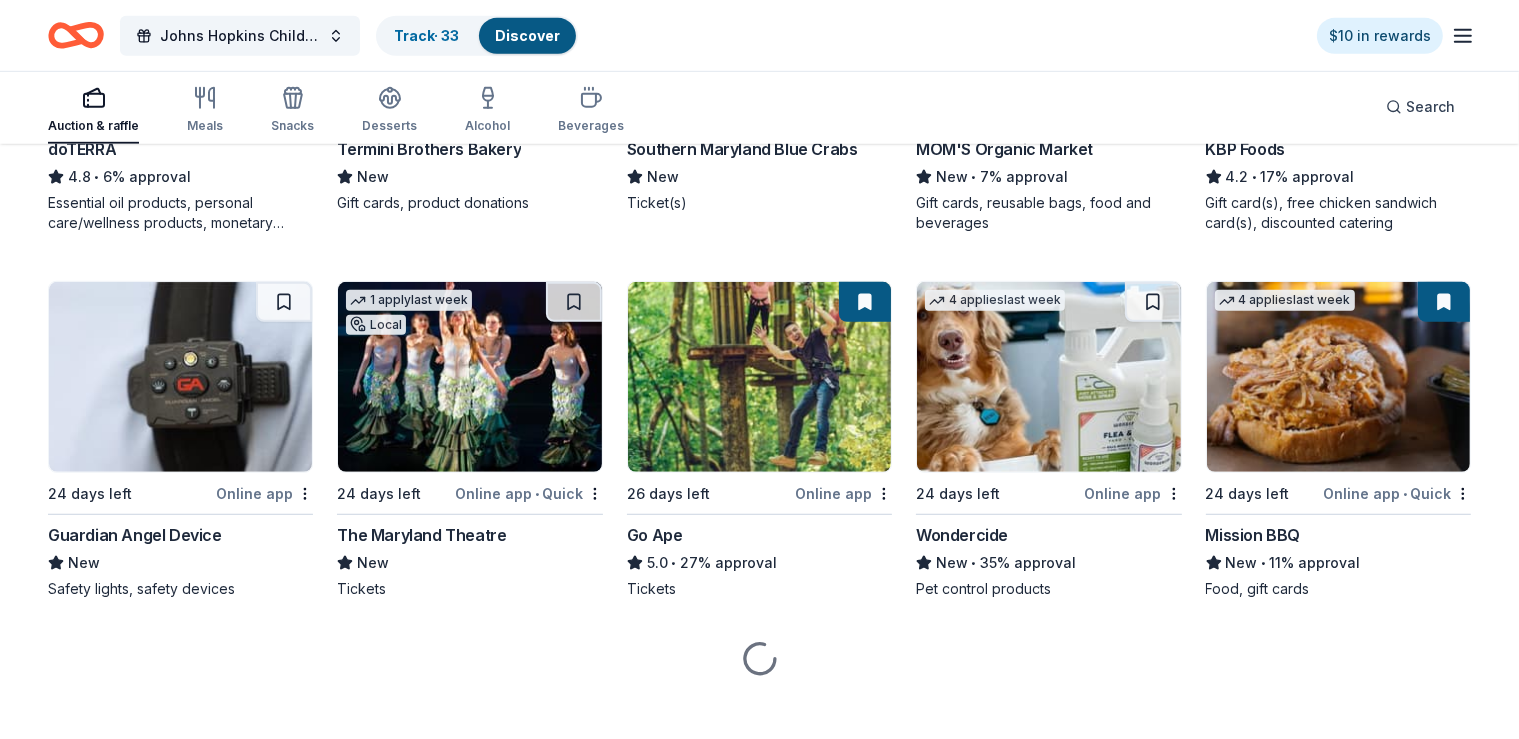 scroll, scrollTop: 1263, scrollLeft: 0, axis: vertical 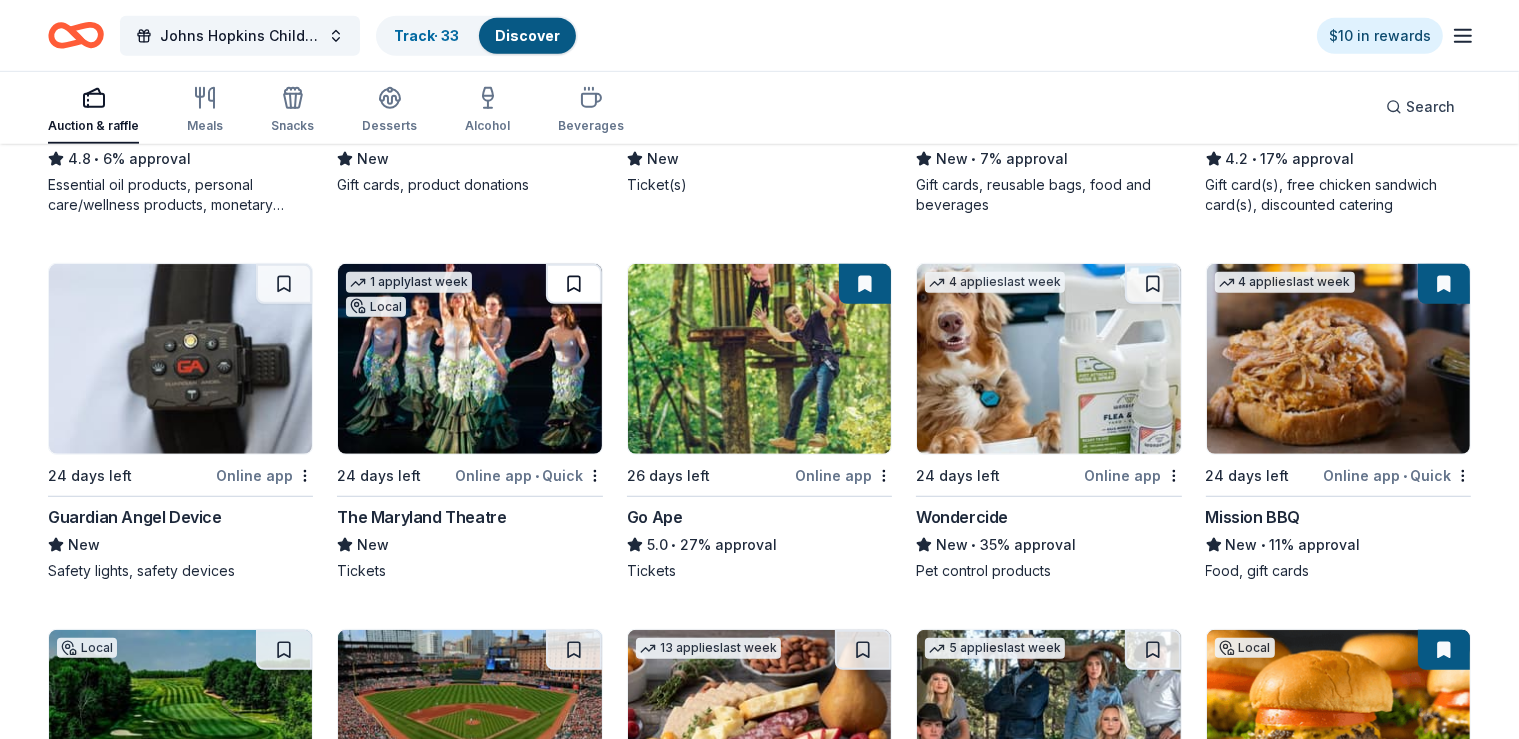 click at bounding box center [574, 284] 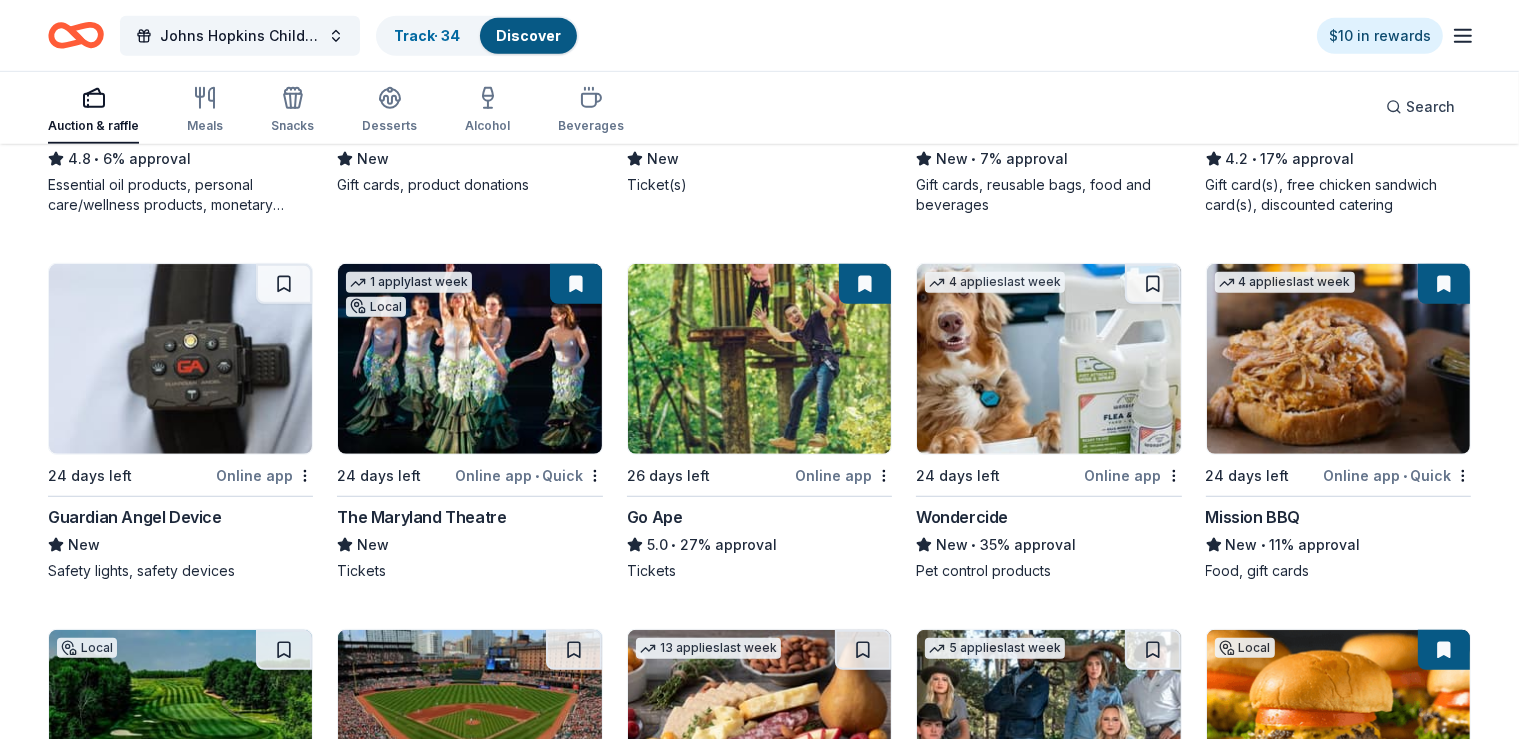 scroll, scrollTop: 1563, scrollLeft: 0, axis: vertical 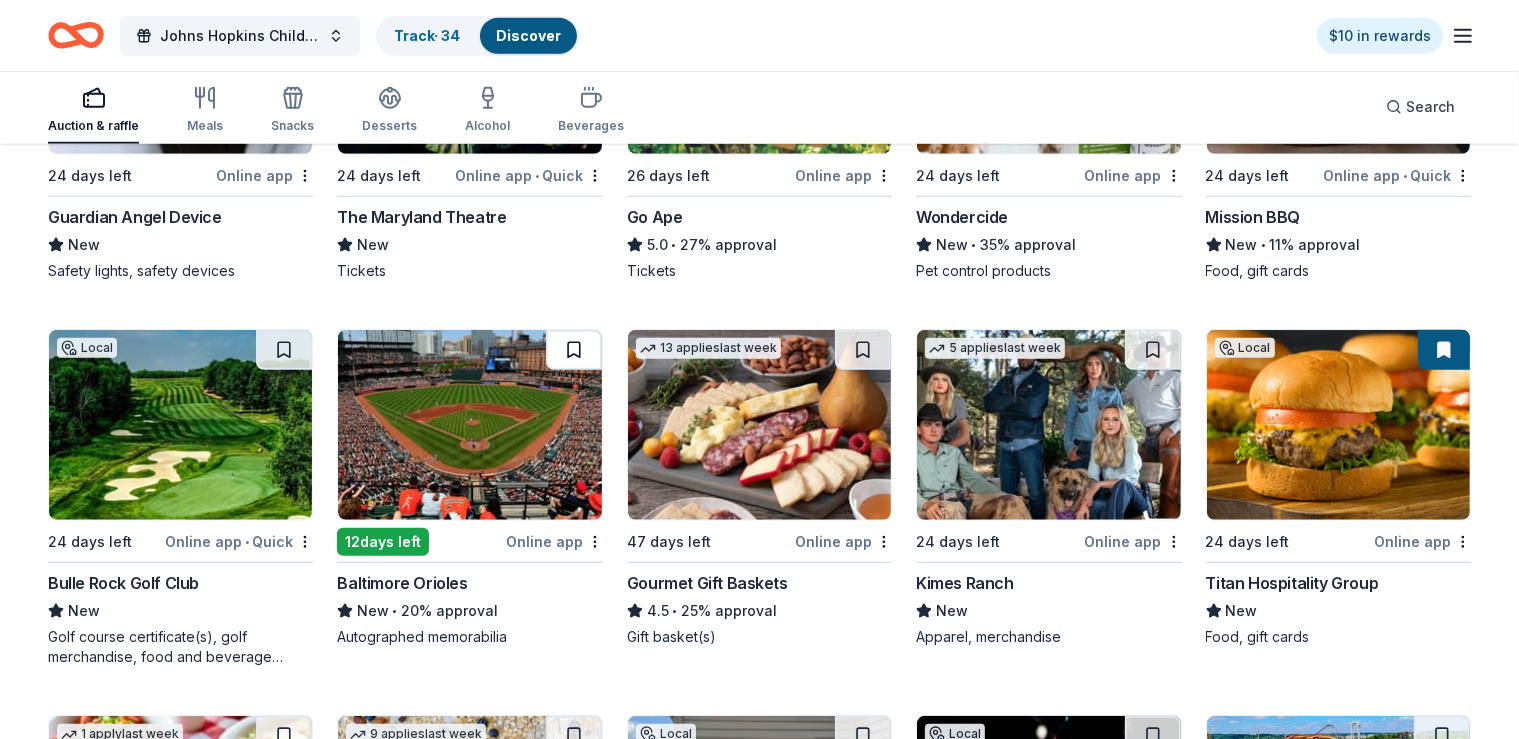click at bounding box center [574, 350] 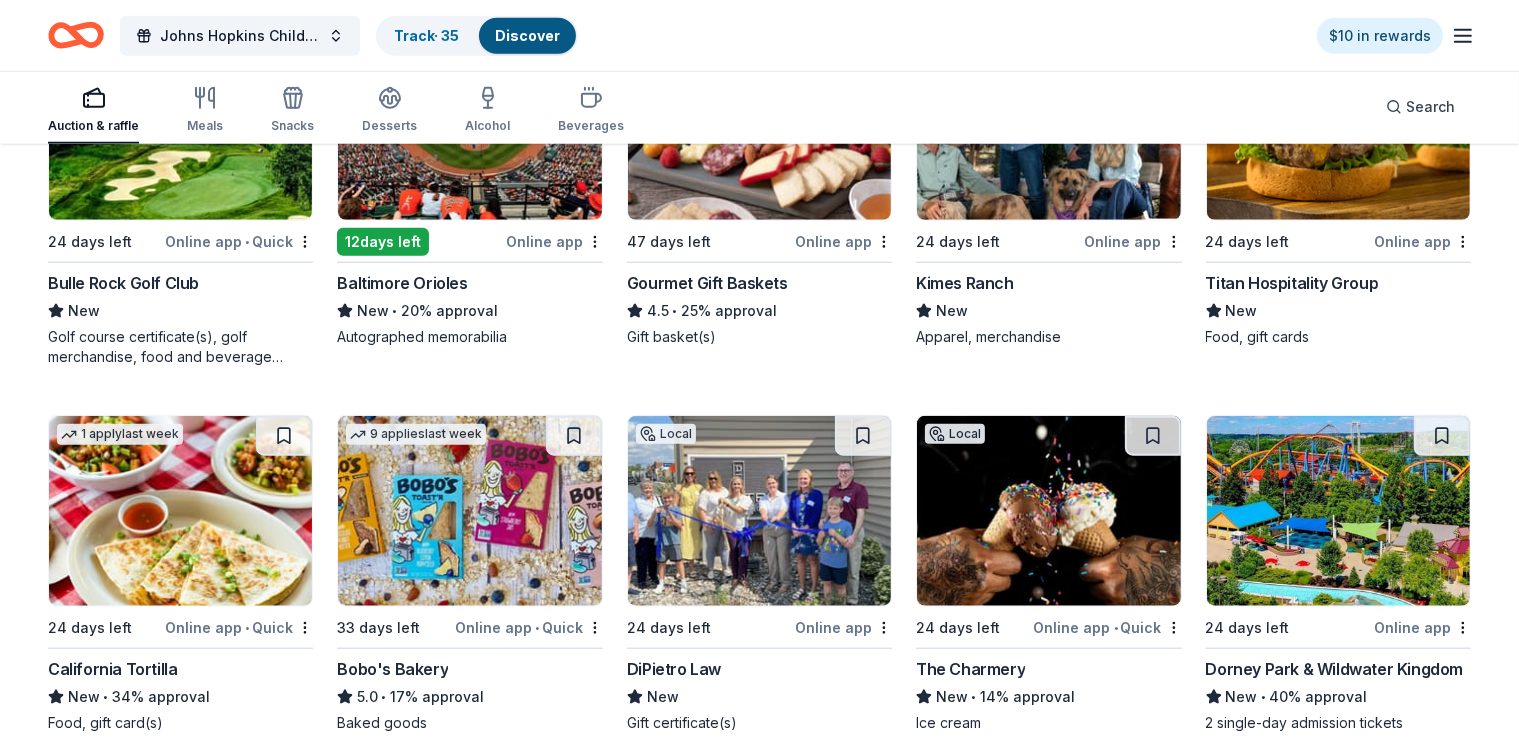 scroll, scrollTop: 2014, scrollLeft: 0, axis: vertical 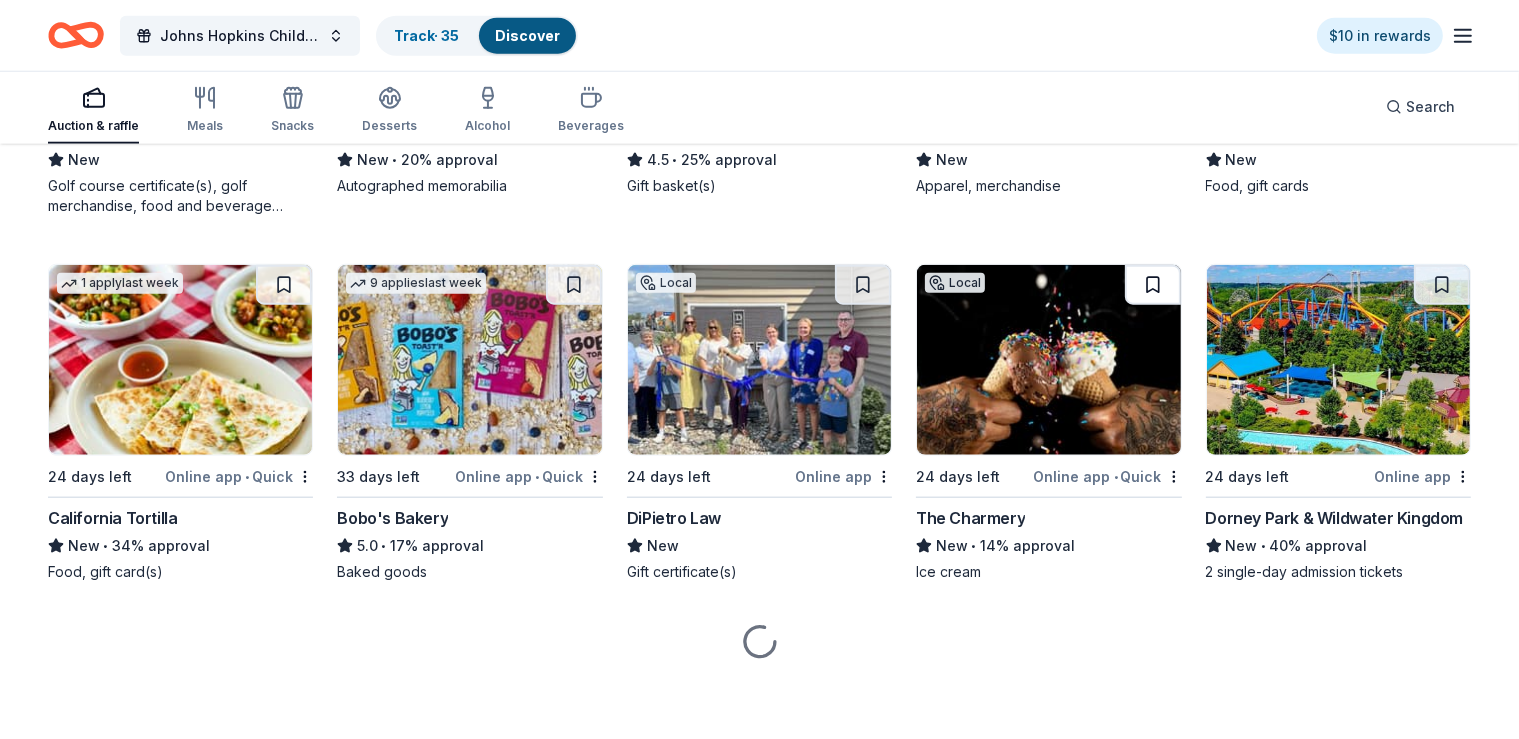 click at bounding box center [1153, 285] 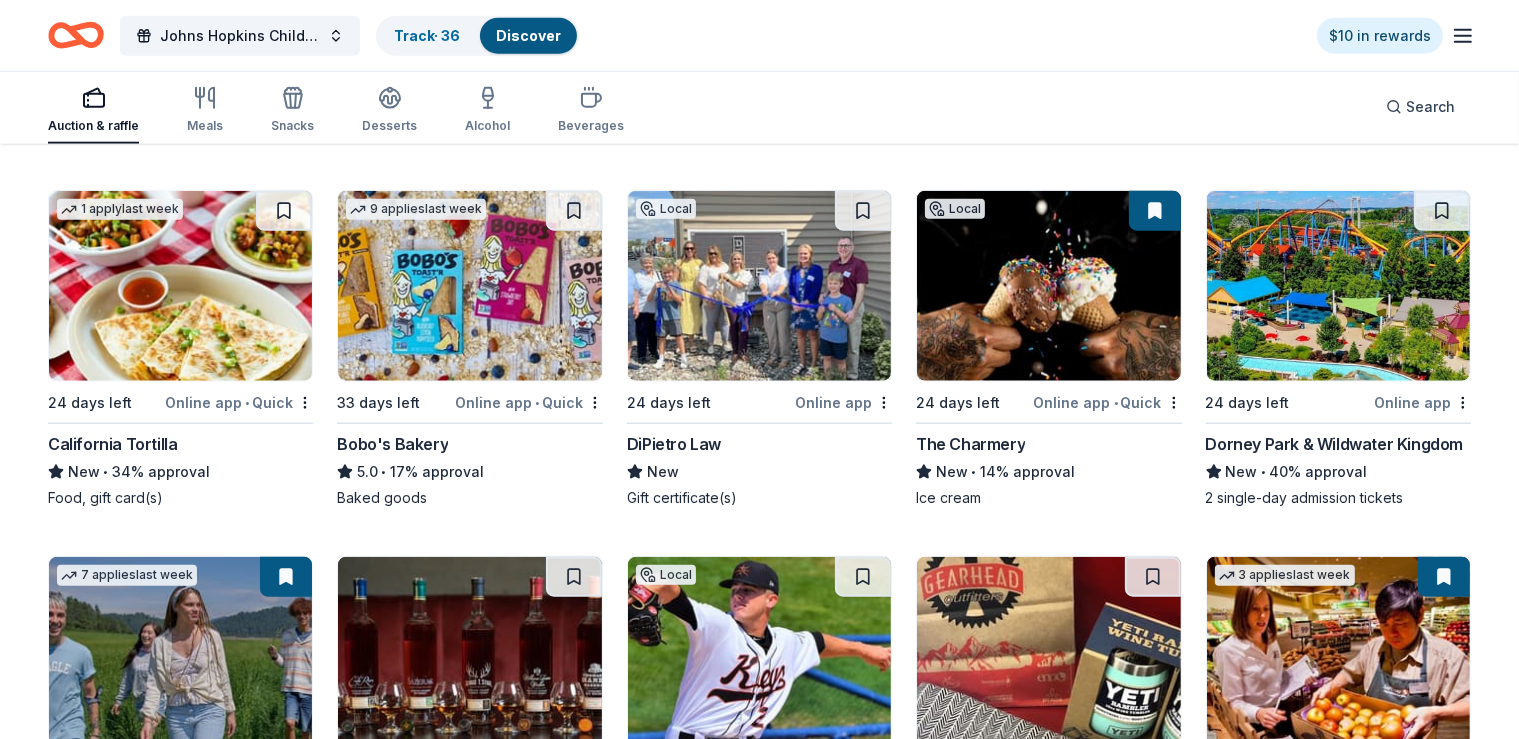 scroll, scrollTop: 2014, scrollLeft: 0, axis: vertical 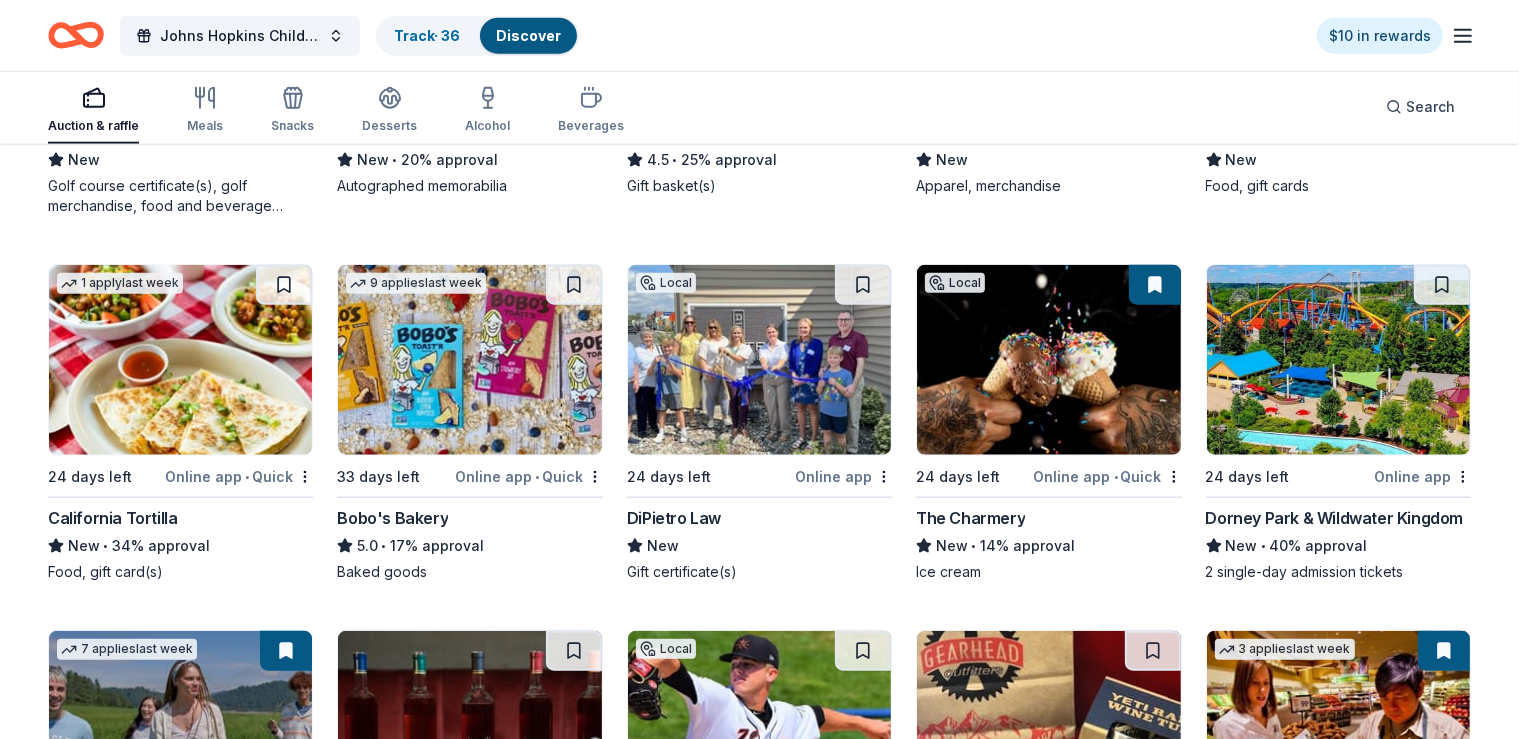 click on "The Charmery" at bounding box center [970, 518] 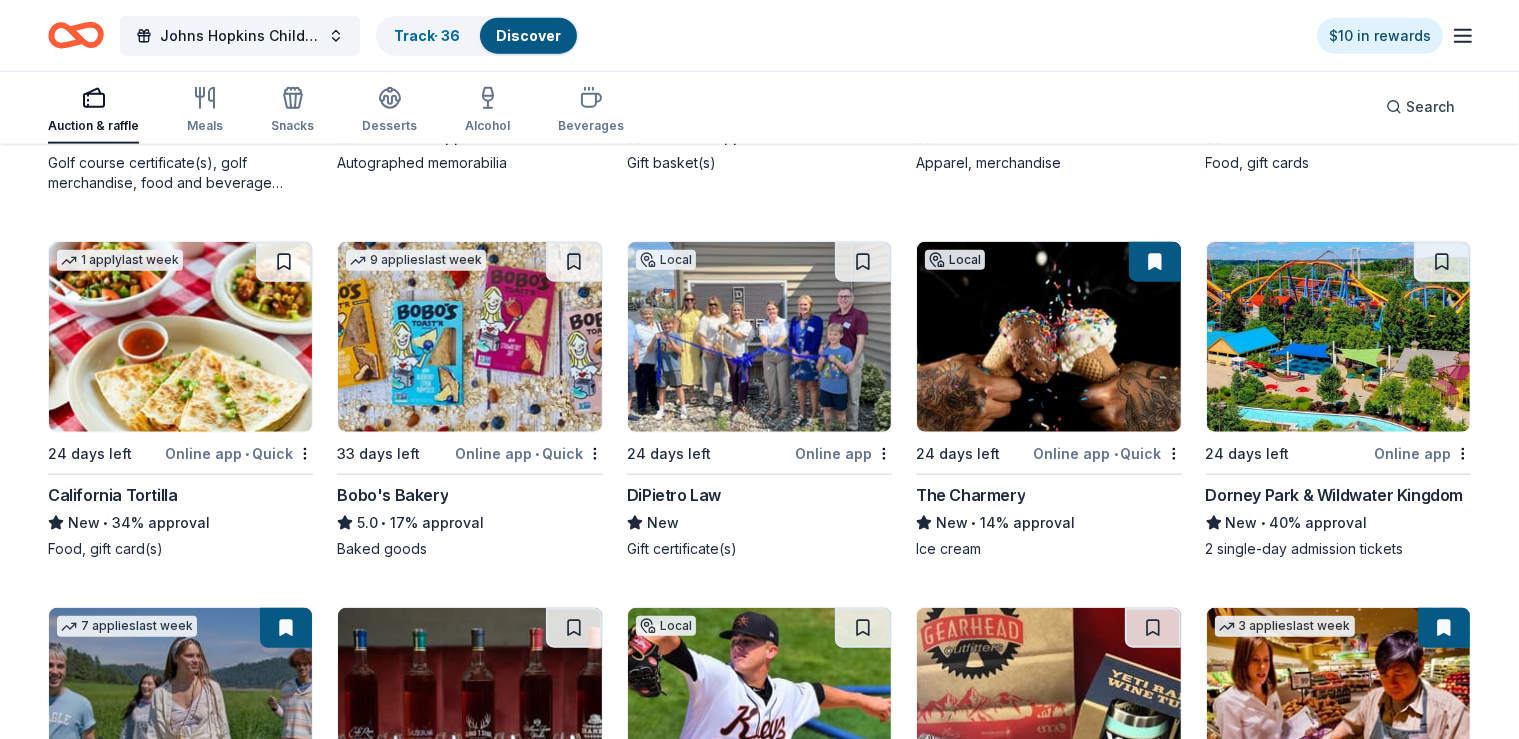 scroll, scrollTop: 2014, scrollLeft: 0, axis: vertical 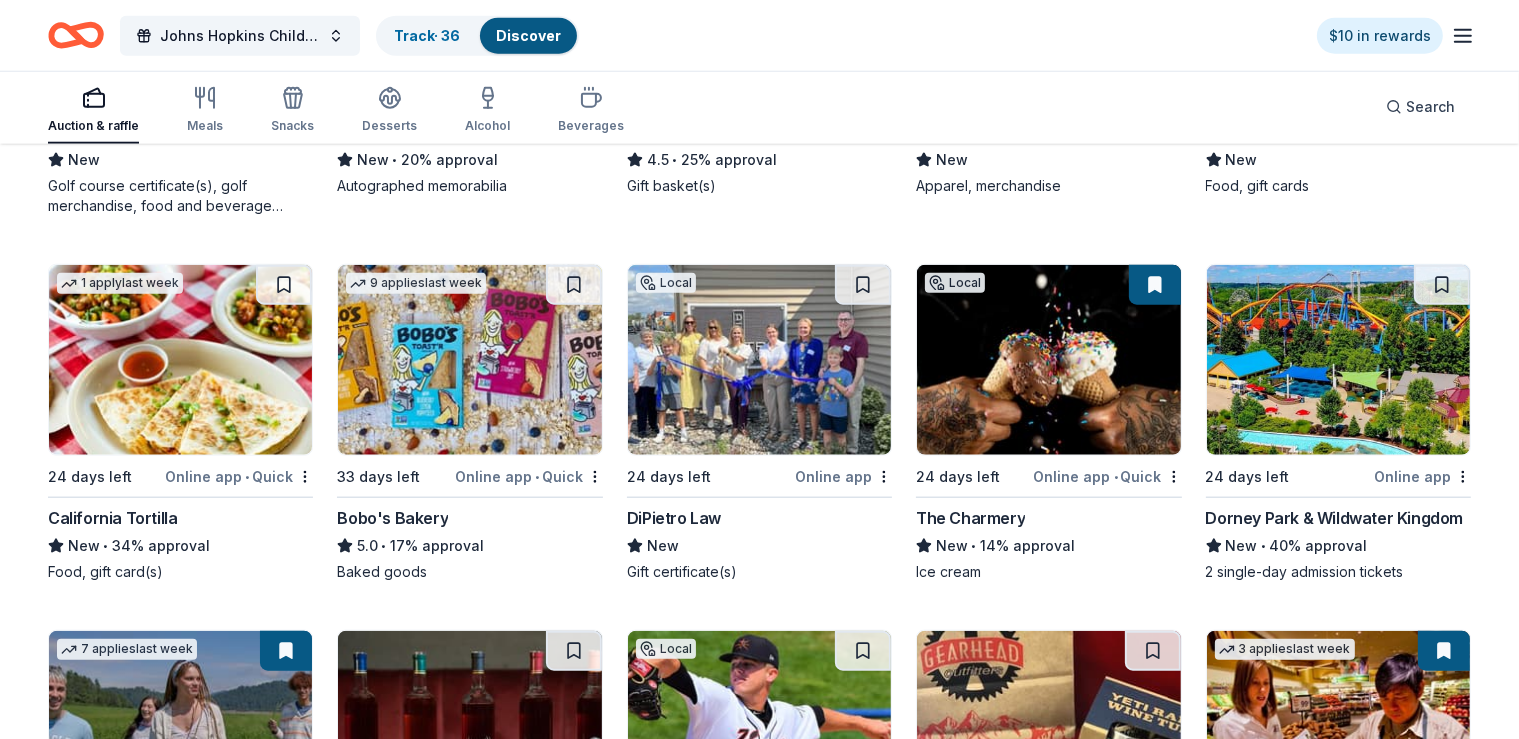 click on "DiPietro Law" at bounding box center (674, 518) 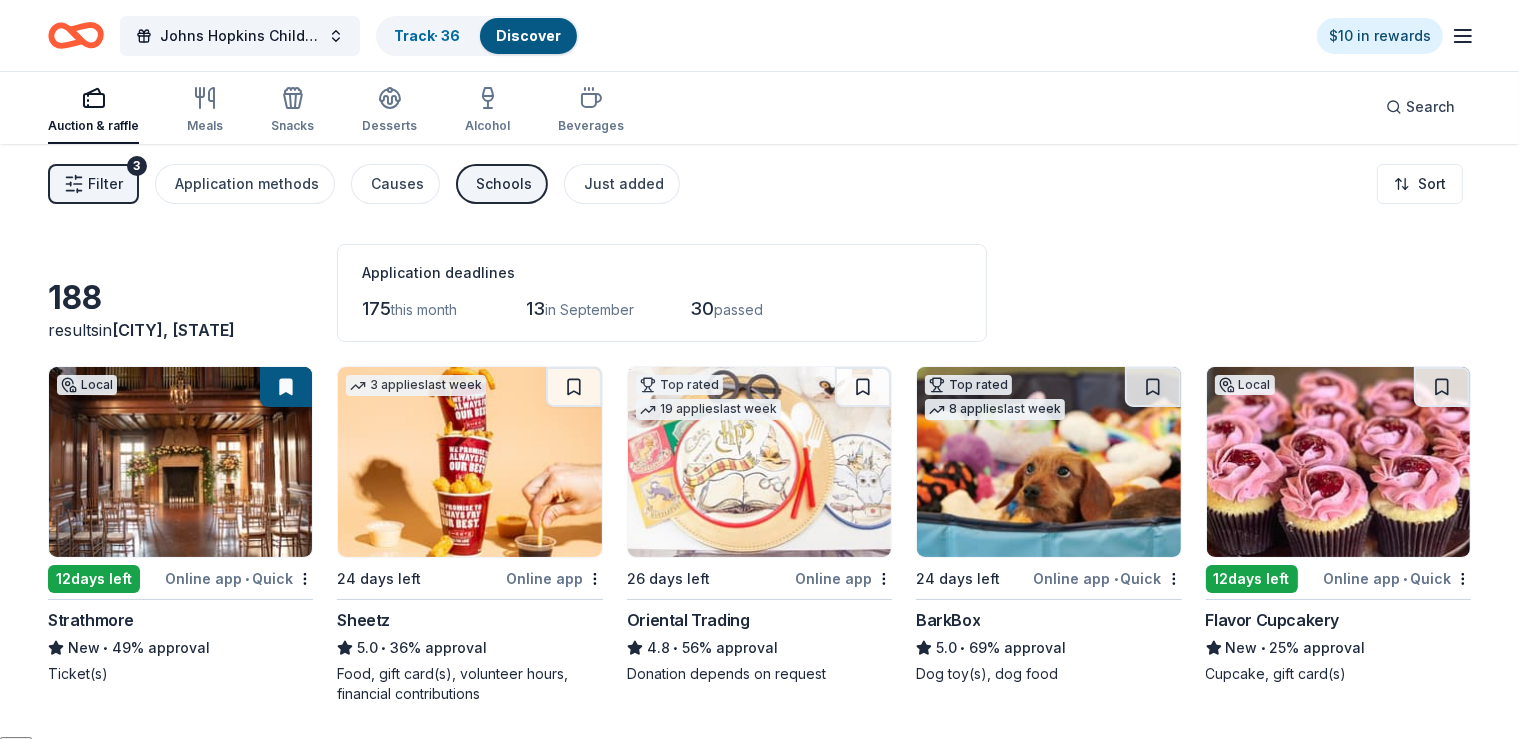 scroll, scrollTop: 0, scrollLeft: 0, axis: both 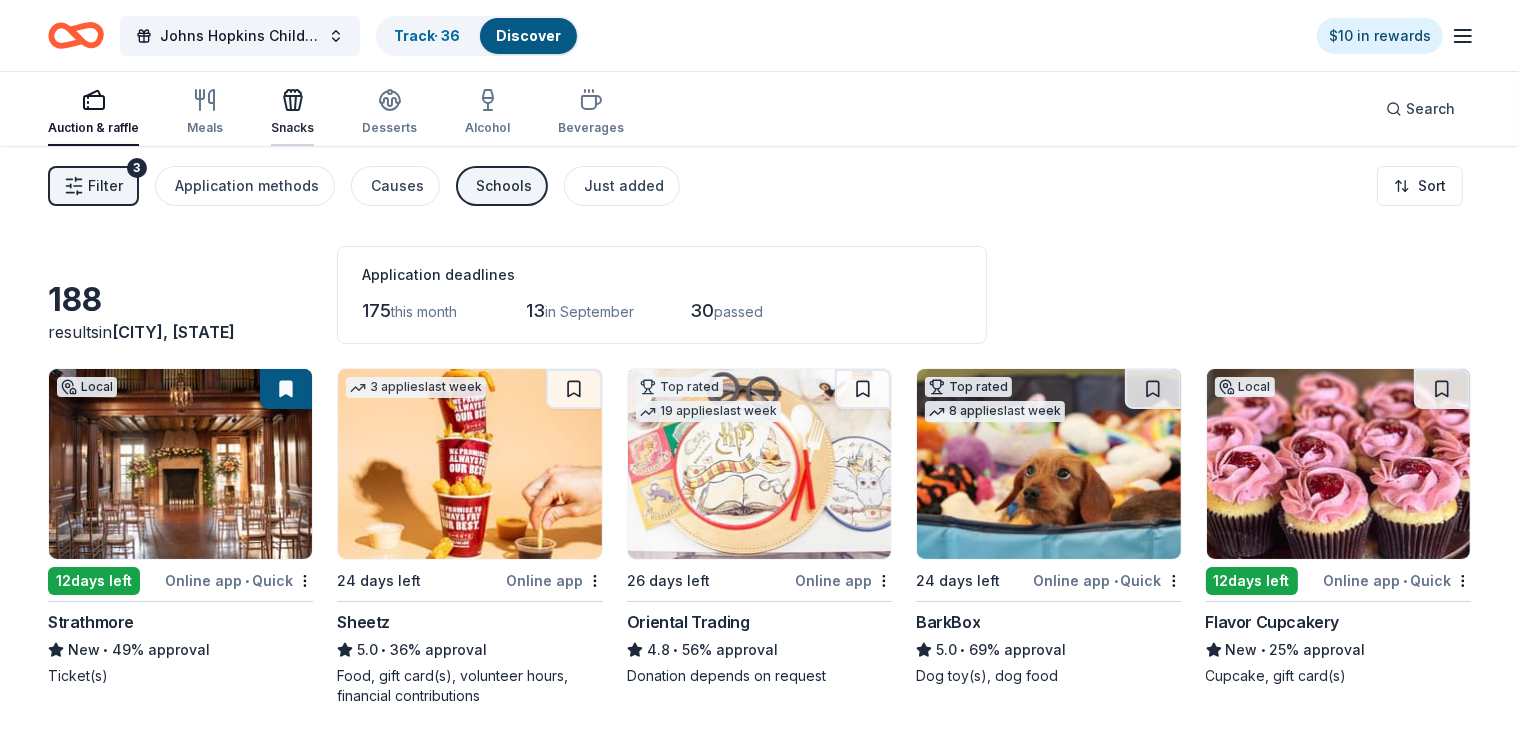 click 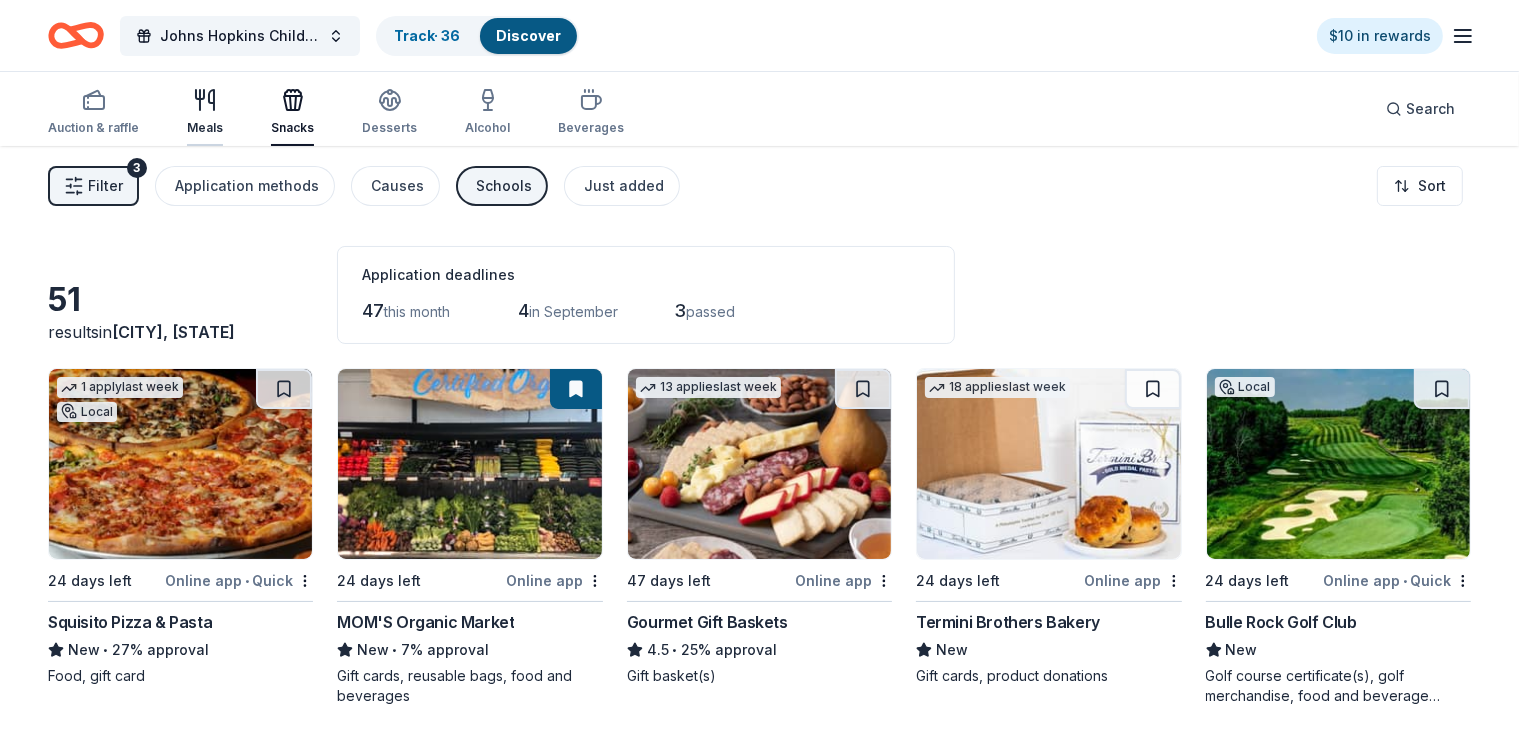 click on "Meals" at bounding box center (205, 128) 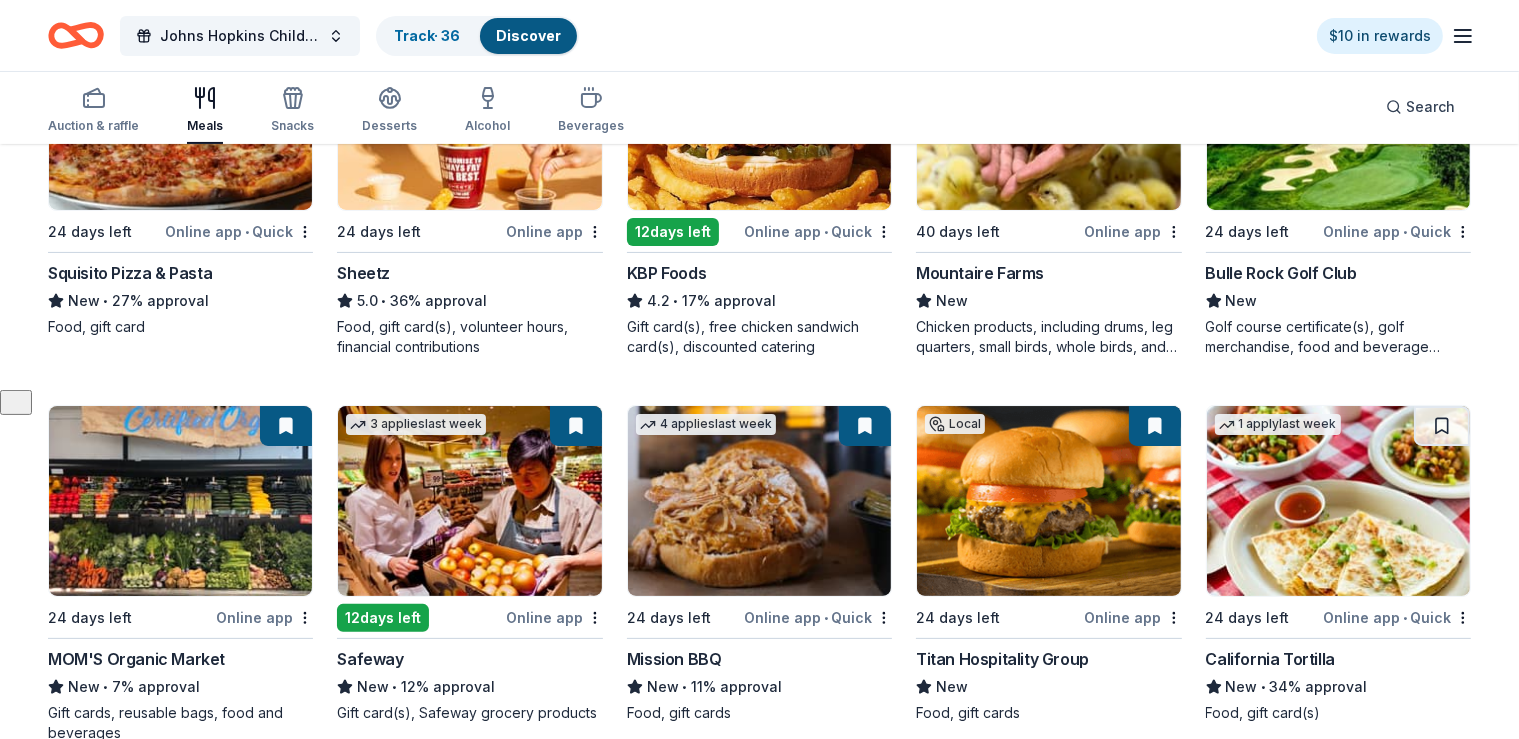 scroll, scrollTop: 400, scrollLeft: 0, axis: vertical 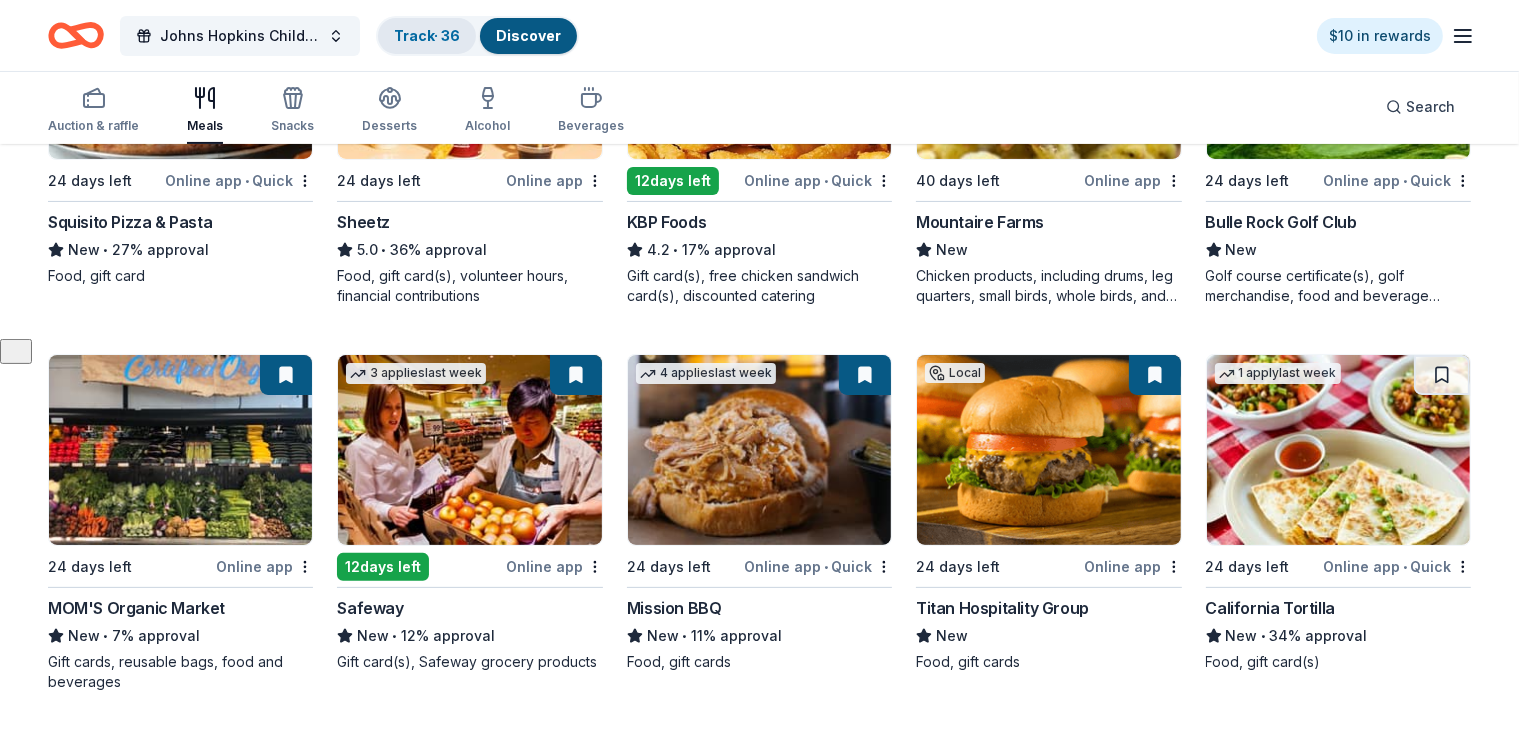 click on "Track  · 36" at bounding box center [427, 35] 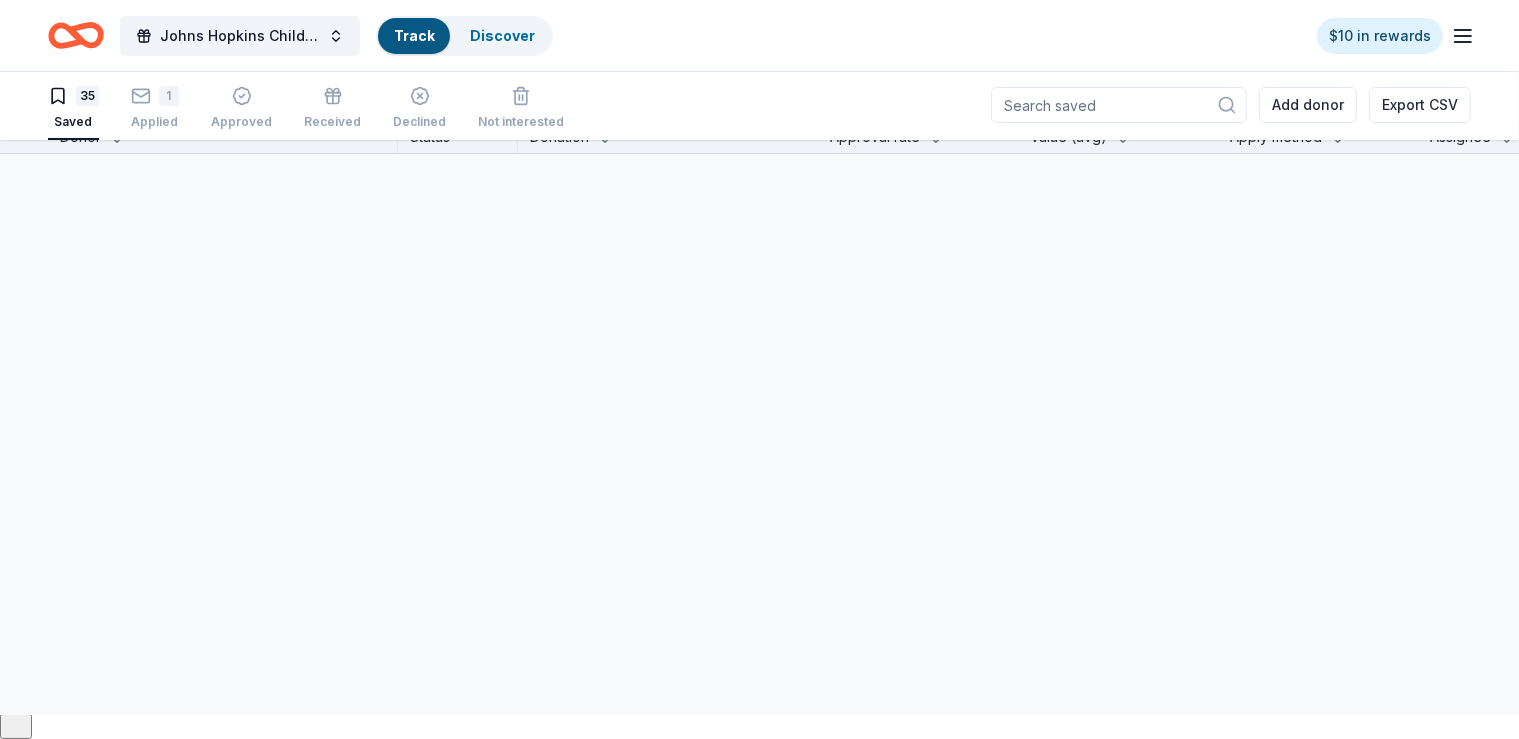 scroll, scrollTop: 0, scrollLeft: 0, axis: both 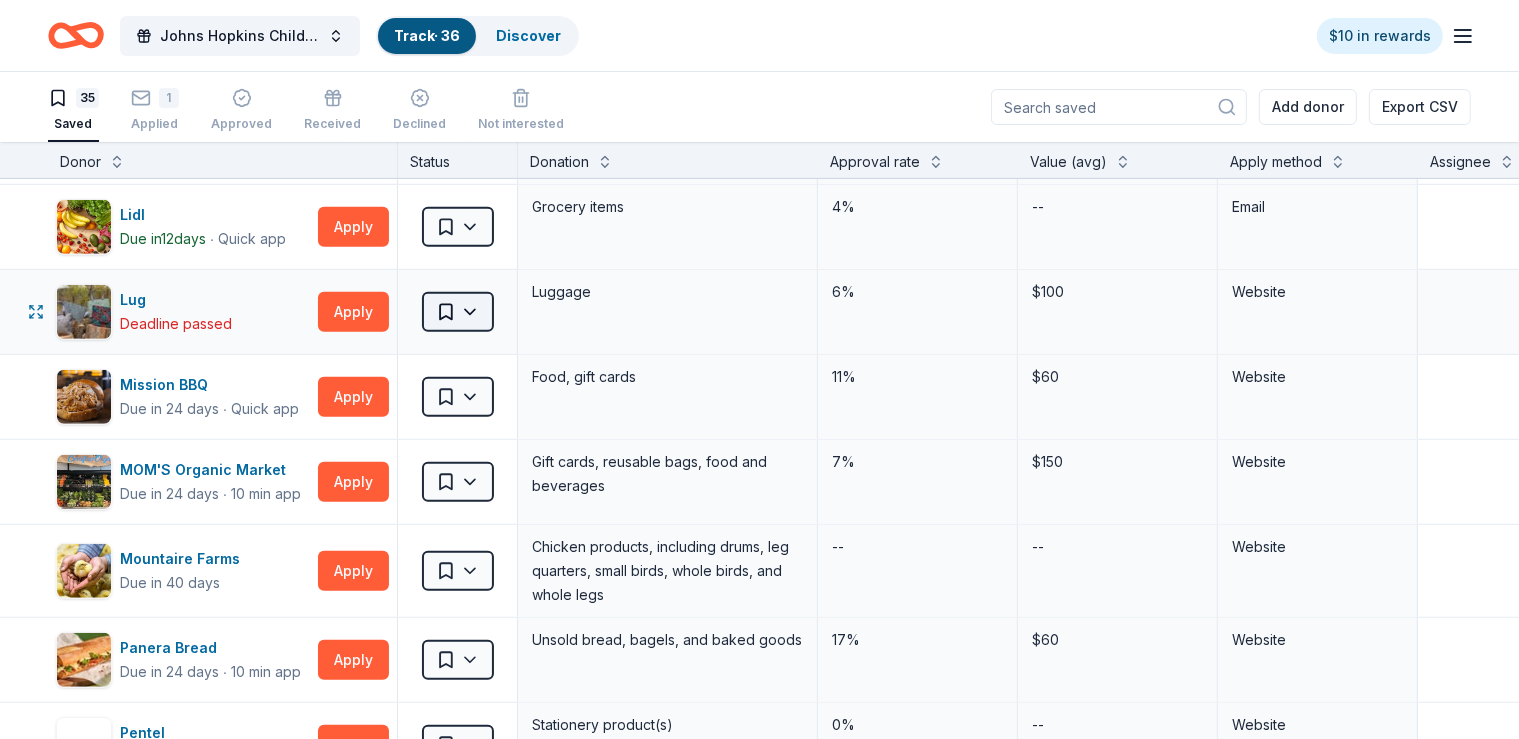 click on "Johns Hopkins Children's Center Miracles in Motion 5K  Track  · 36 Discover $10 in rewards 35 Saved 1 Applied Approved Received Declined Not interested Add donor Export CSV Donor Status Donation Approval rate Value (avg) Apply method Assignee Notes 4imprint Deadline passed Apply Saved Pre-imprinted products 37% $500 Website ALDI  Deadline passed Apply Saved Gift cards 7% $300 Website American Eagle Due in 24 days ∙ Quick app Apply Saved Gift card(s) 10% $25 Website Baltimore Orioles Due in  12  days ∙ 10 min app Apply Saved Autographed memorabilia 20% $50 Website Mail Bowie Baysox Due in 24 days ∙ Quick app Apply Saved Merchandise, memorabilia 42% $78 Website Busboys and Poets Due in 24 days ∙ 10 min app Apply Saved Food, gift card(s) -- -- Website Chipotle Due in 26 days ∙ Quick app Apply Saved Chipotle goods, gift card(s) 40% $25 Website Cooper's Hawk Winery and Restaurants Due in 24 days ∙ 10 min app Apply Saved Lux Tasting for Four, CH Cares Magnum Package 47% $60 Website doTERRA ∙ Apply 6%" at bounding box center [759, 369] 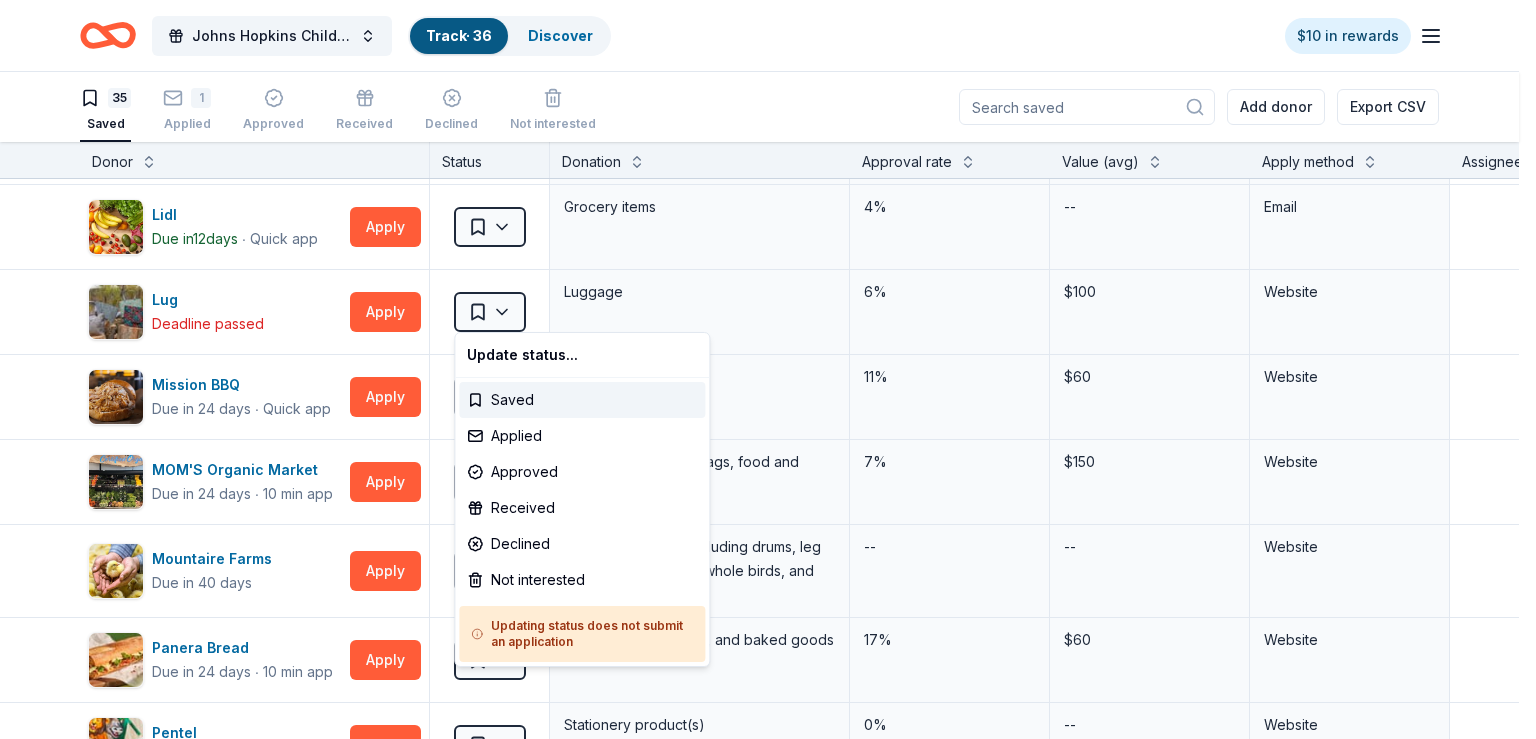 click on "Johns Hopkins Children's Center Miracles in Motion 5K  Track  · 36 Discover $10 in rewards 35 Saved 1 Applied Approved Received Declined Not interested Add donor Export CSV Donor Status Donation Approval rate Value (avg) Apply method Assignee Notes 4imprint Deadline passed Apply Saved Pre-imprinted products 37% $500 Website ALDI  Deadline passed Apply Saved Gift cards 7% $300 Website American Eagle Due in 24 days ∙ Quick app Apply Saved Gift card(s) 10% $25 Website Baltimore Orioles Due in  12  days ∙ 10 min app Apply Saved Autographed memorabilia 20% $50 Website Mail Bowie Baysox Due in 24 days ∙ Quick app Apply Saved Merchandise, memorabilia 42% $78 Website Busboys and Poets Due in 24 days ∙ 10 min app Apply Saved Food, gift card(s) -- -- Website Chipotle Due in 26 days ∙ Quick app Apply Saved Chipotle goods, gift card(s) 40% $25 Website Cooper's Hawk Winery and Restaurants Due in 24 days ∙ 10 min app Apply Saved Lux Tasting for Four, CH Cares Magnum Package 47% $60 Website doTERRA ∙ Apply 6%" at bounding box center (768, 369) 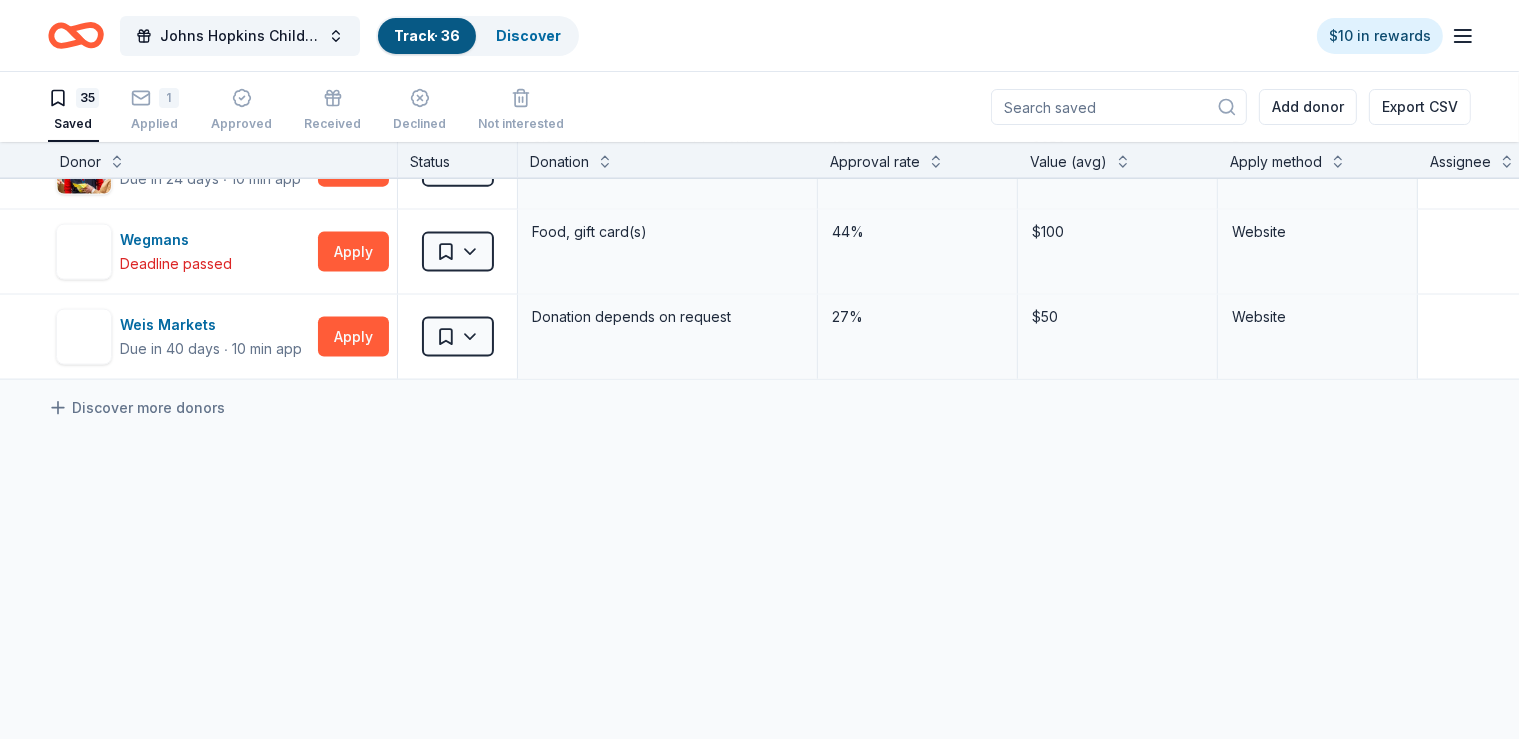 scroll, scrollTop: 2800, scrollLeft: 0, axis: vertical 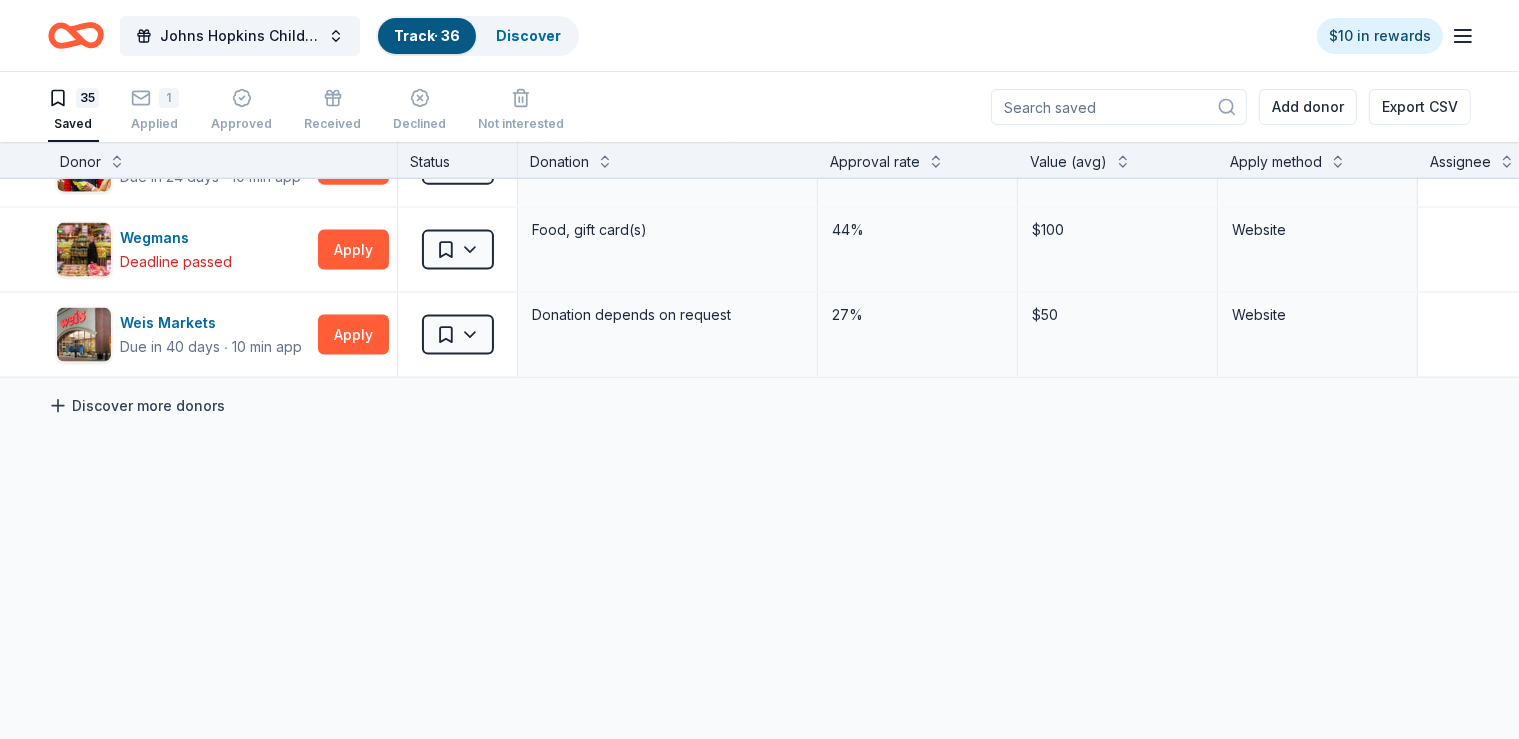 click on "Discover more donors" at bounding box center (136, 406) 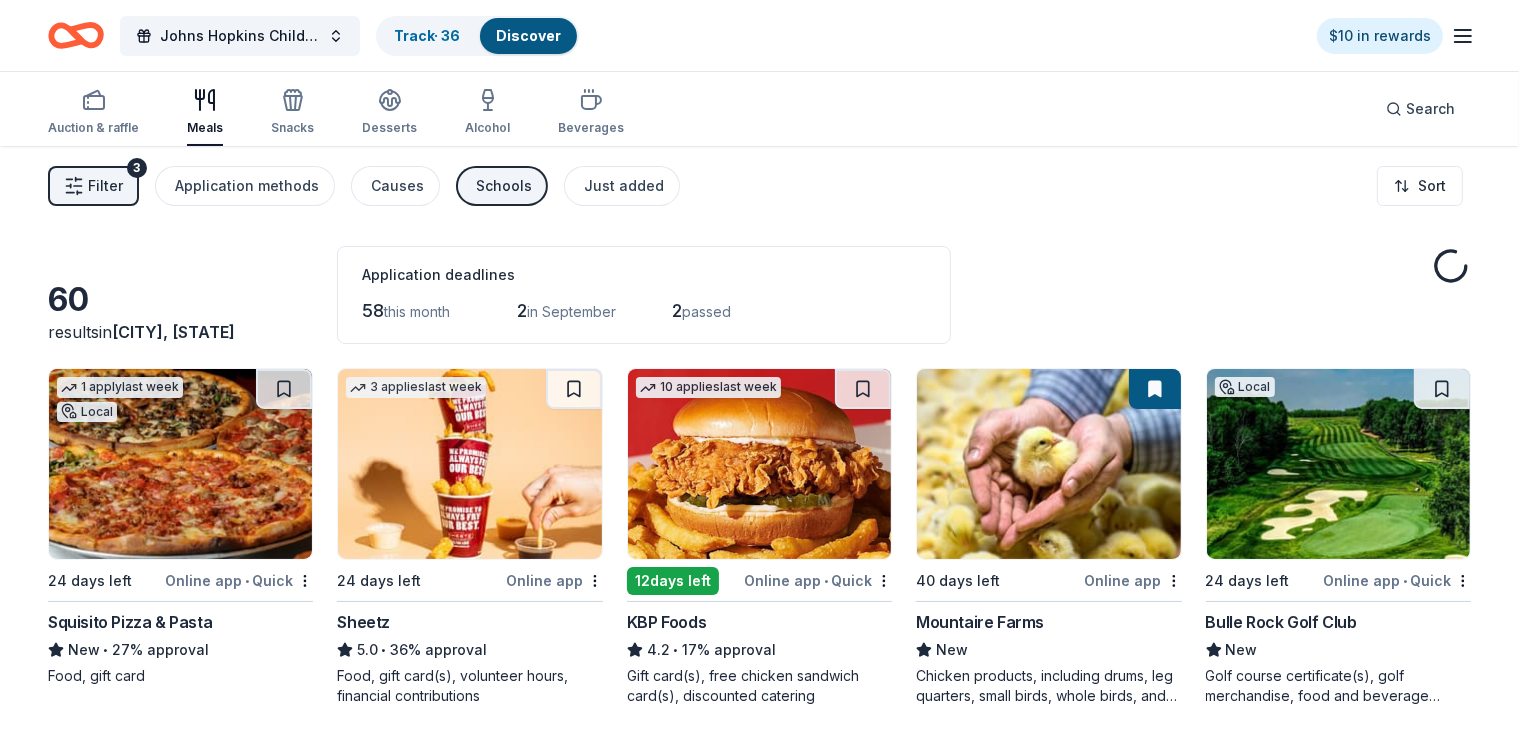 click 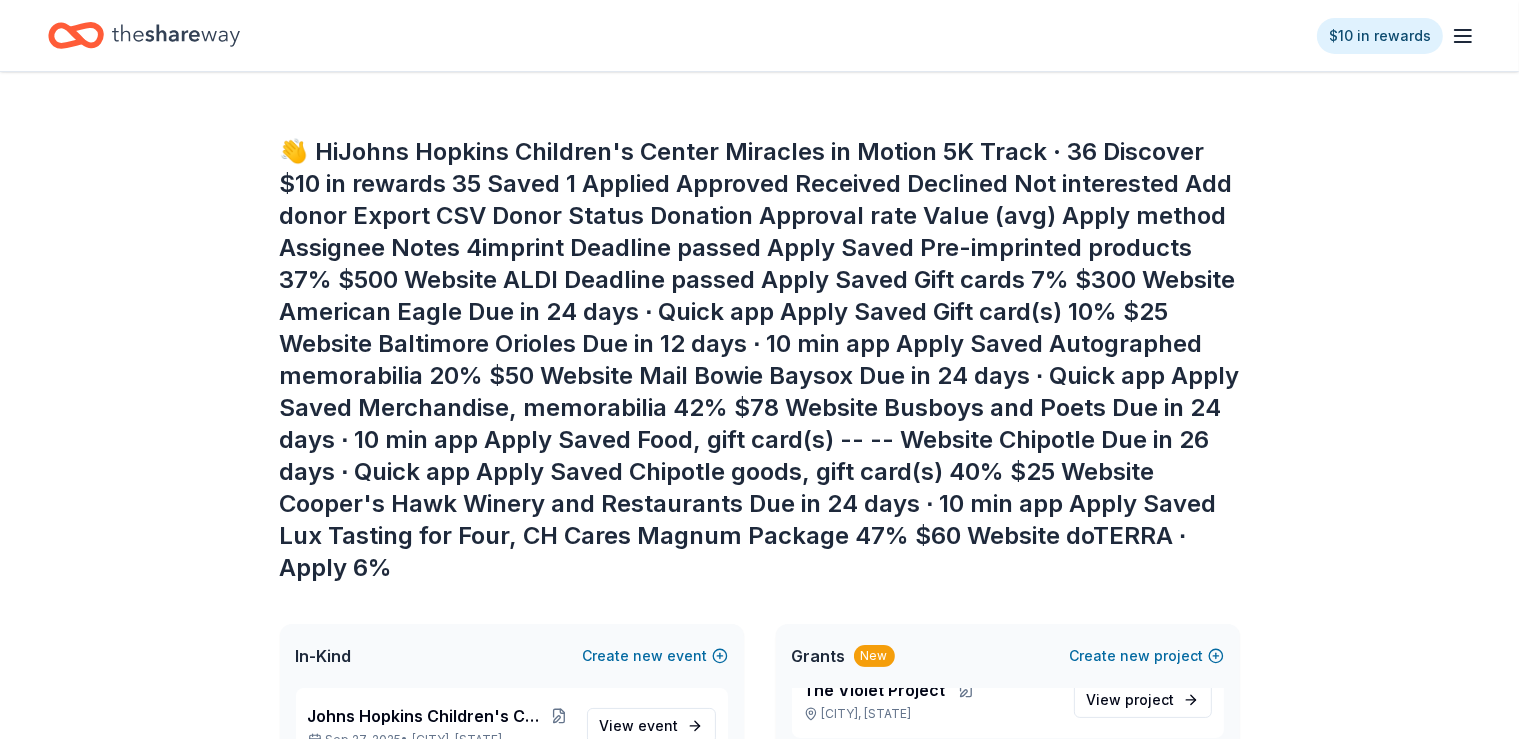 scroll, scrollTop: 72, scrollLeft: 0, axis: vertical 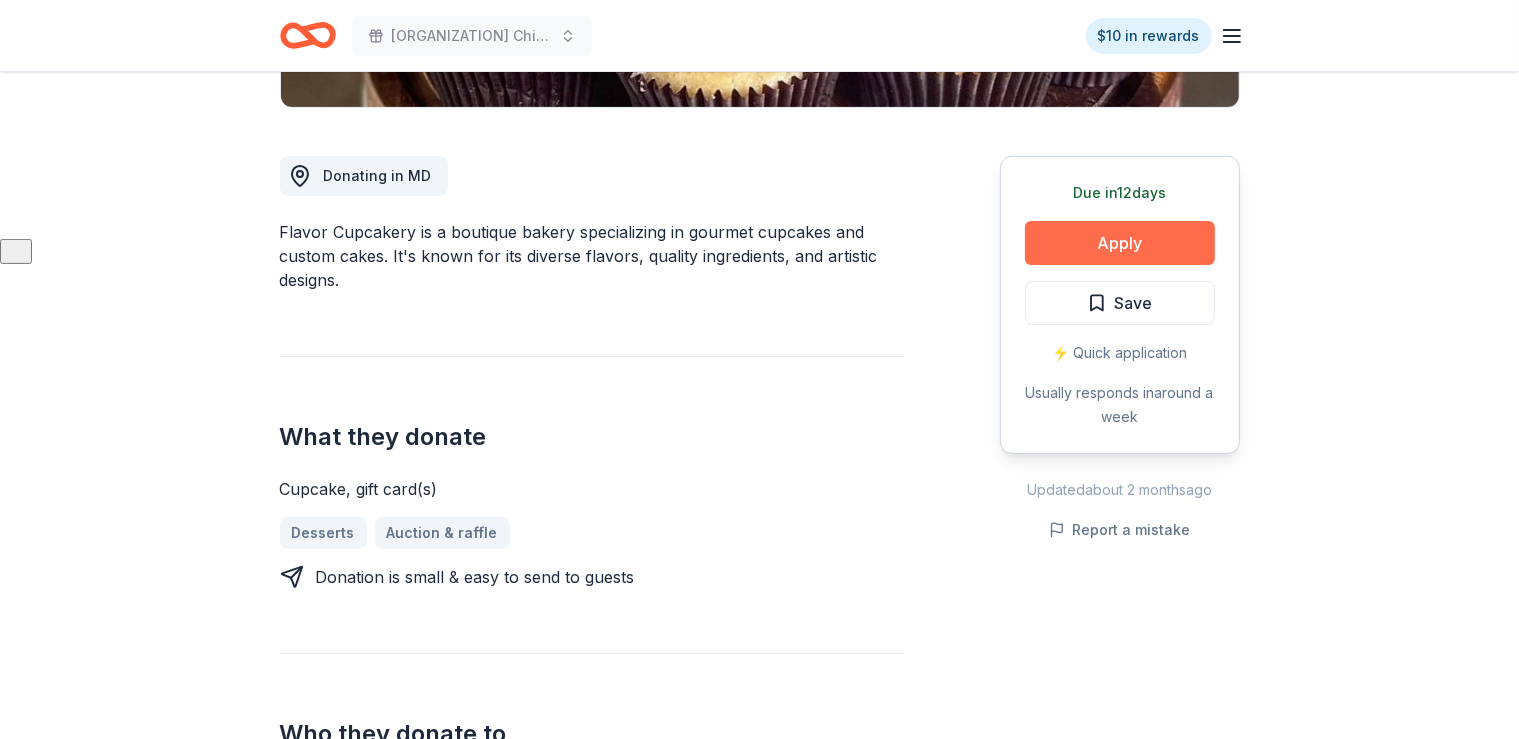 click on "Apply" at bounding box center (1120, 243) 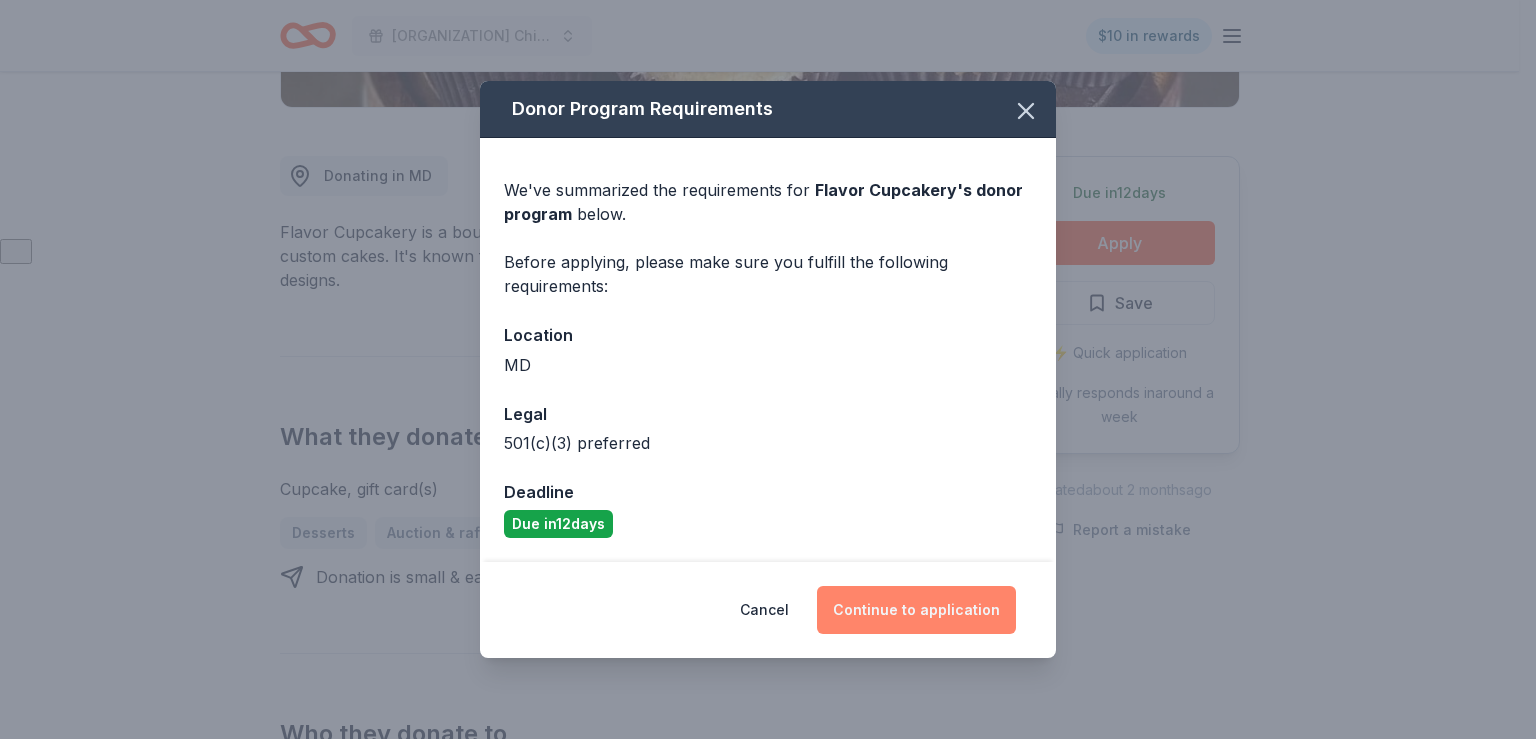 click on "Continue to application" at bounding box center (916, 610) 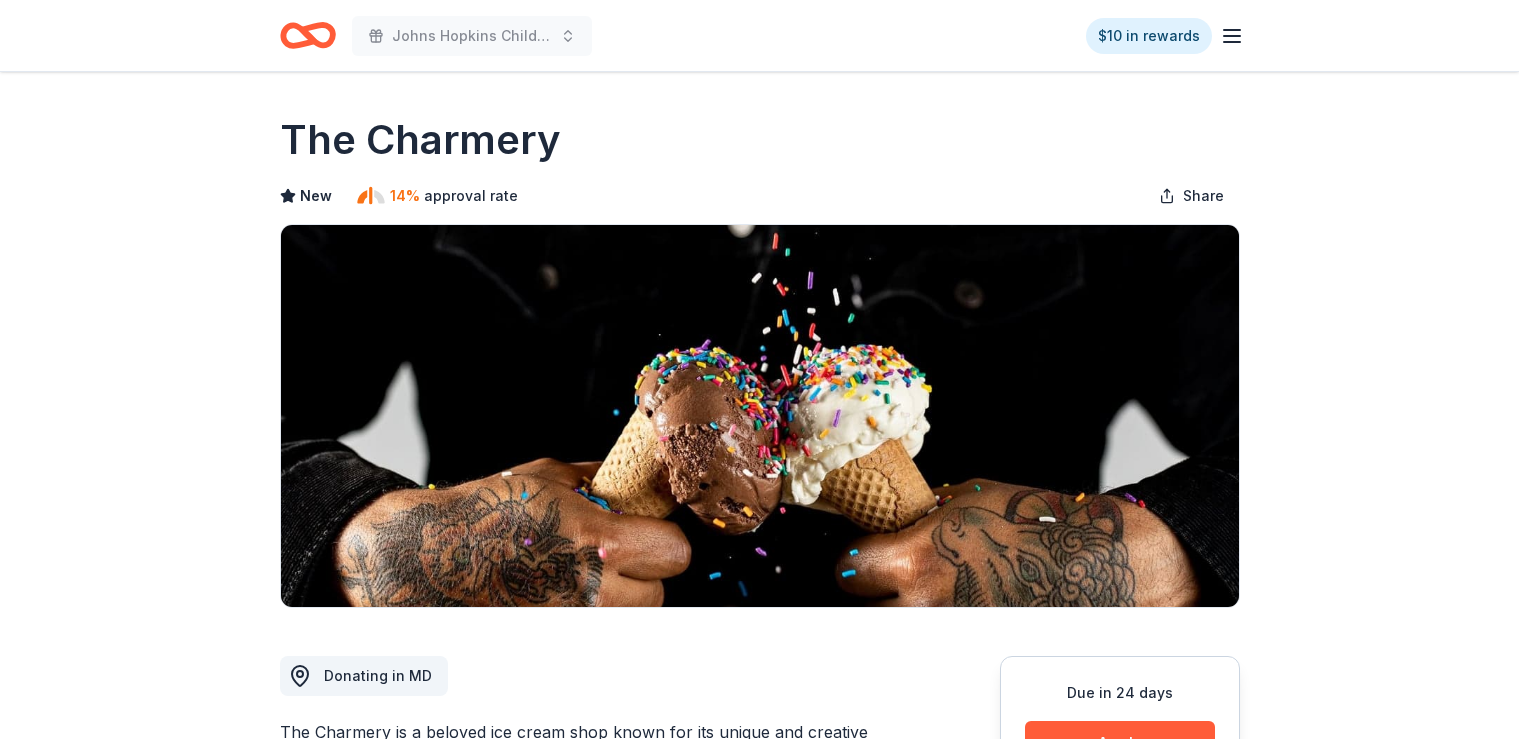 scroll, scrollTop: 0, scrollLeft: 0, axis: both 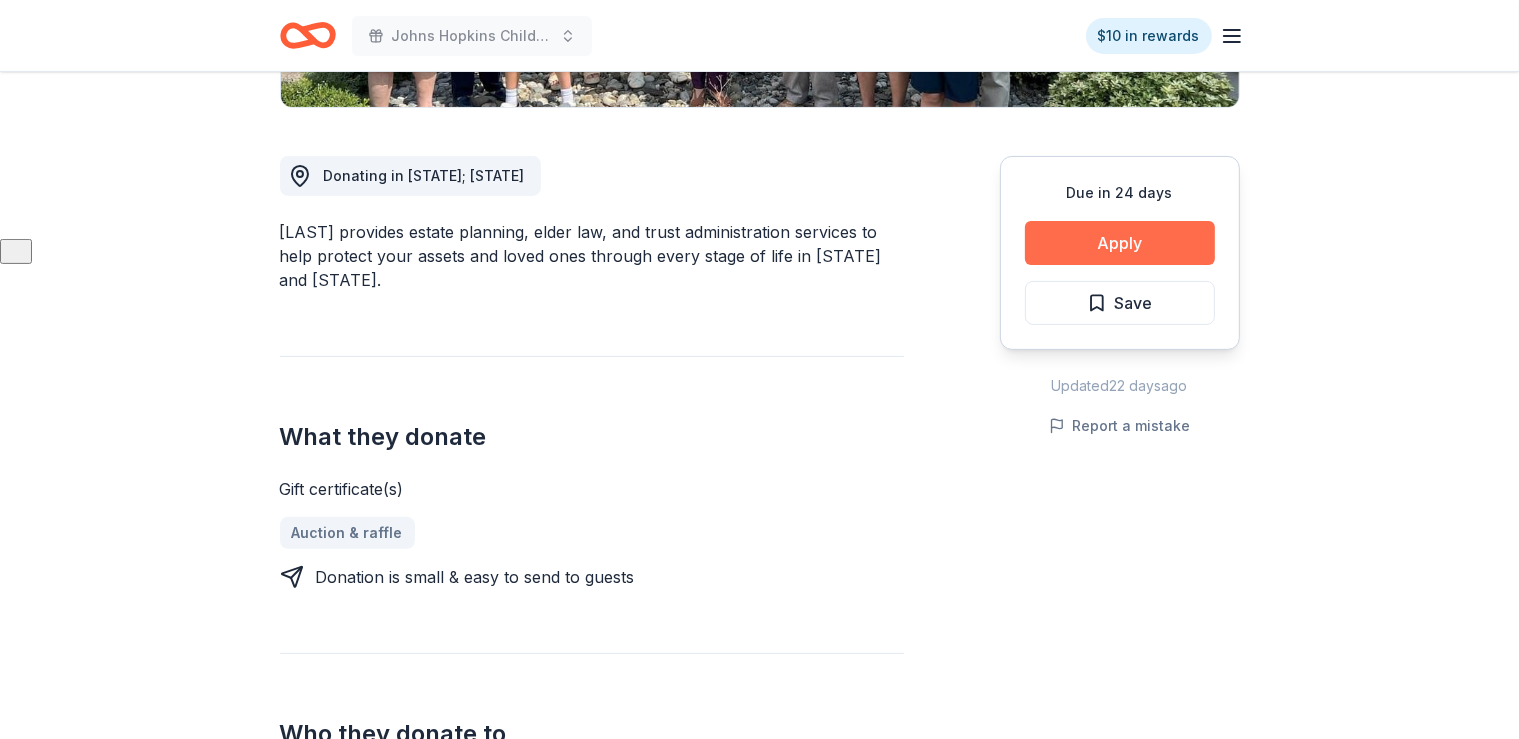 click on "Apply" at bounding box center (1120, 243) 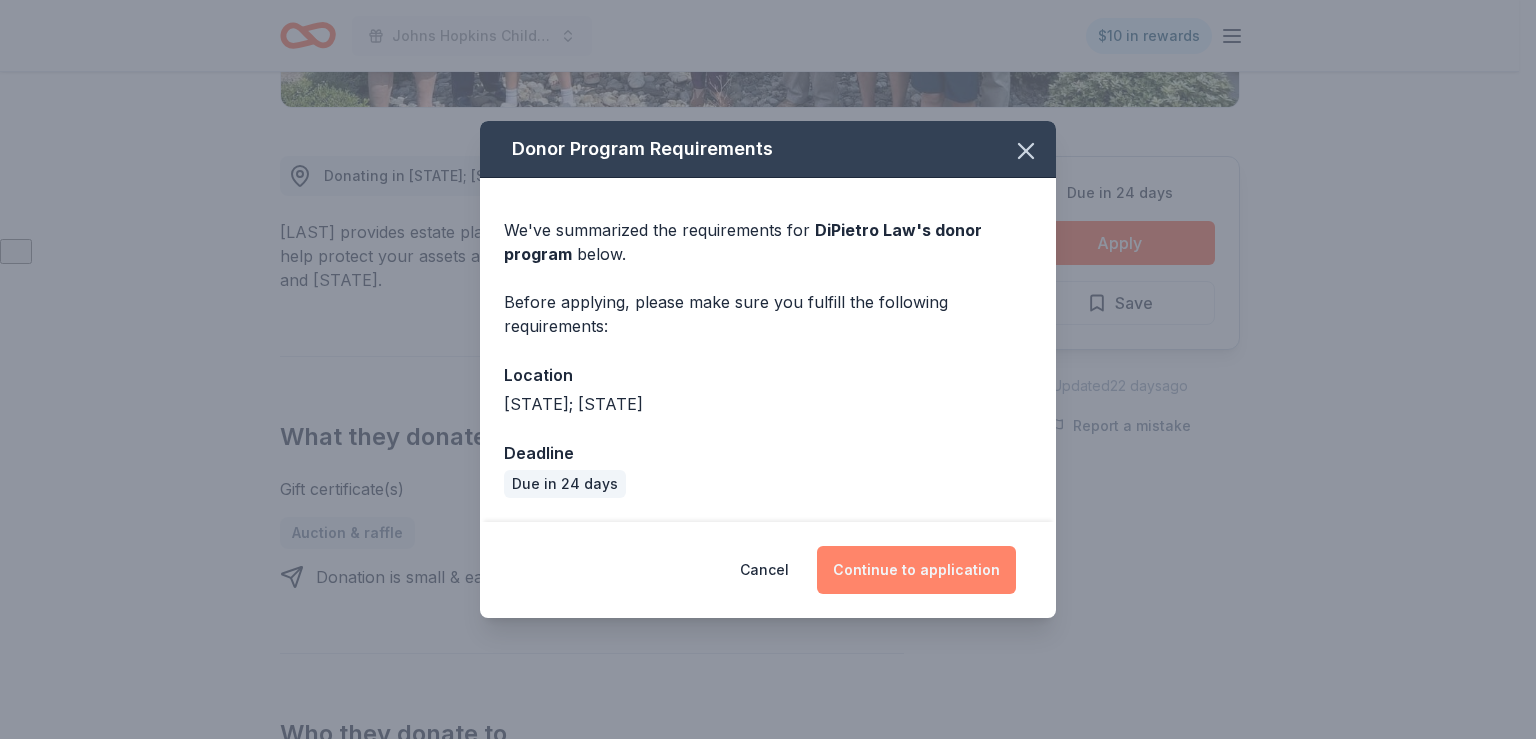 click on "Continue to application" at bounding box center [916, 570] 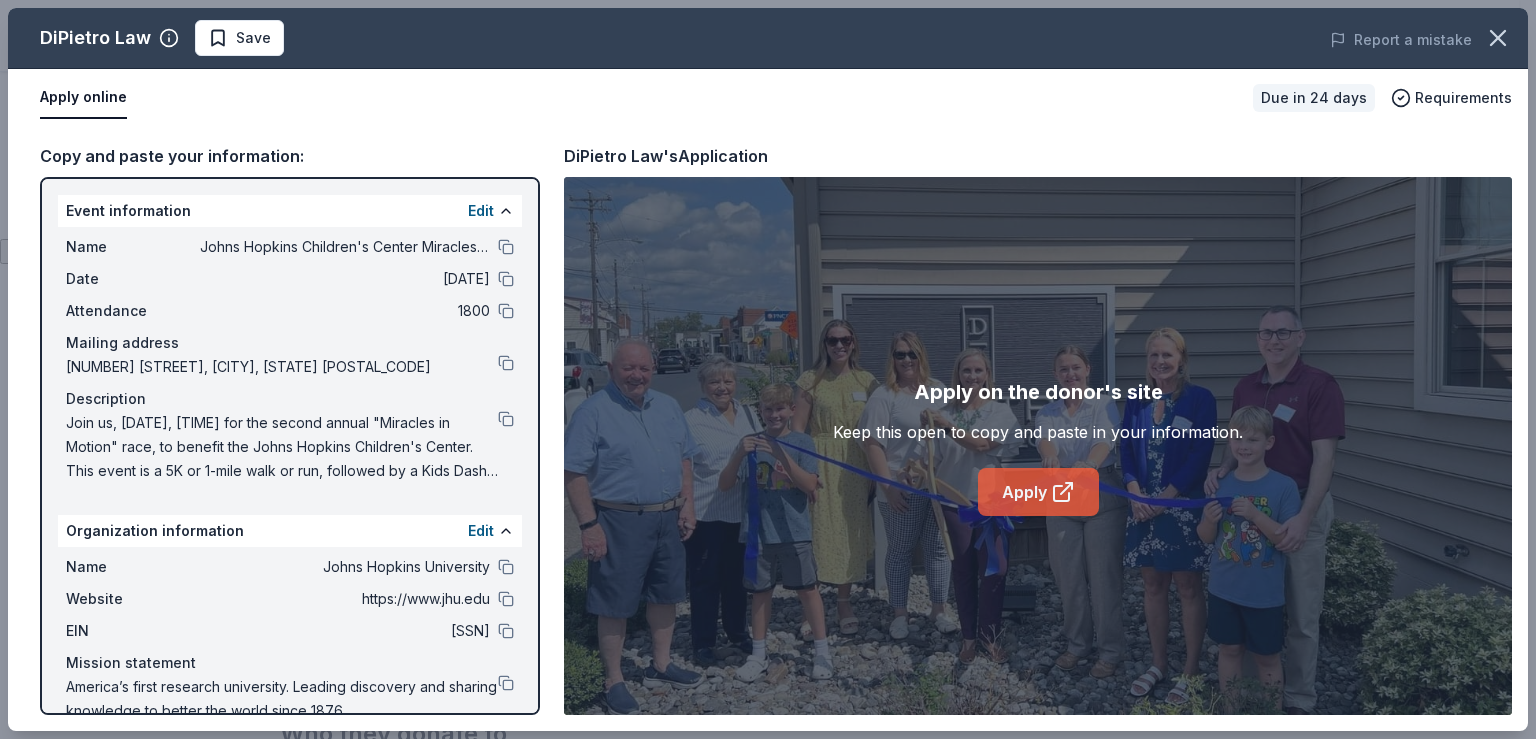click on "Apply" at bounding box center (1038, 492) 